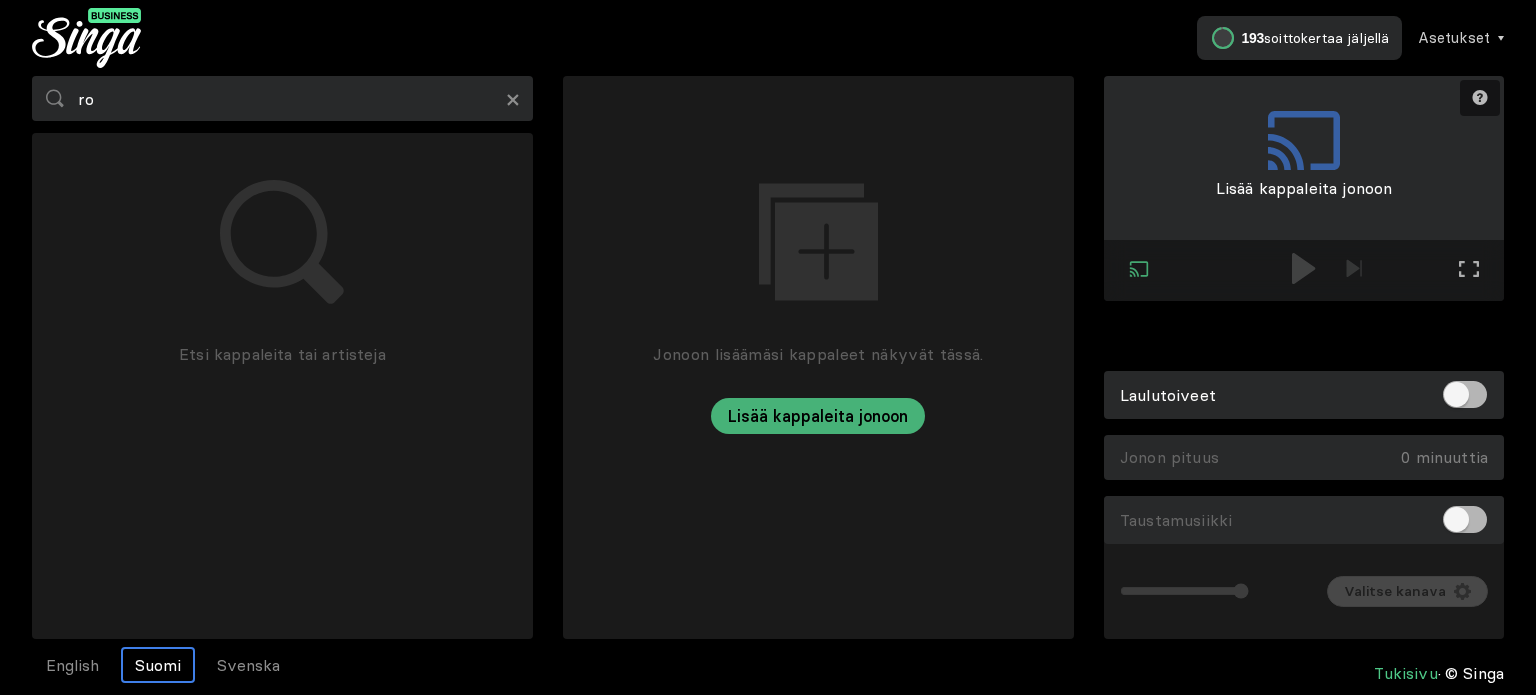 scroll, scrollTop: 0, scrollLeft: 0, axis: both 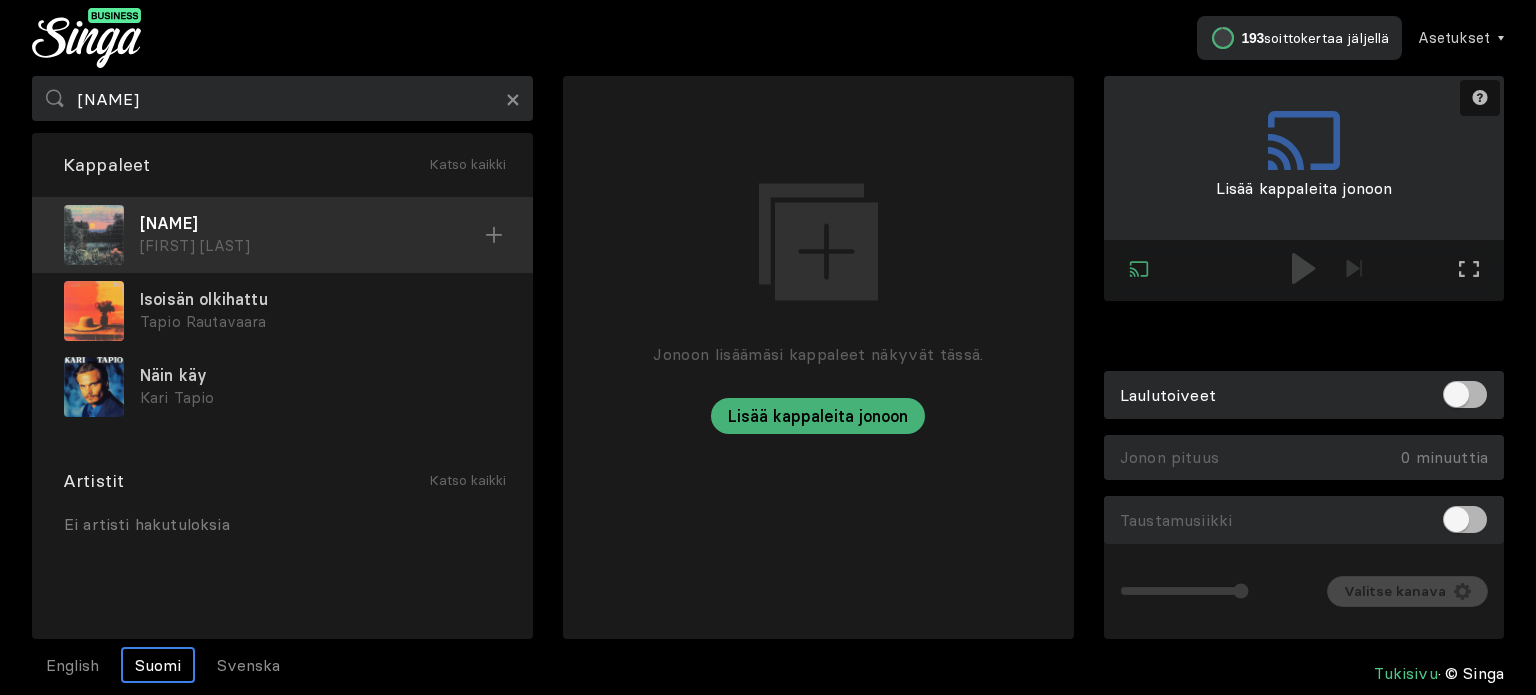 type on "[NAME]" 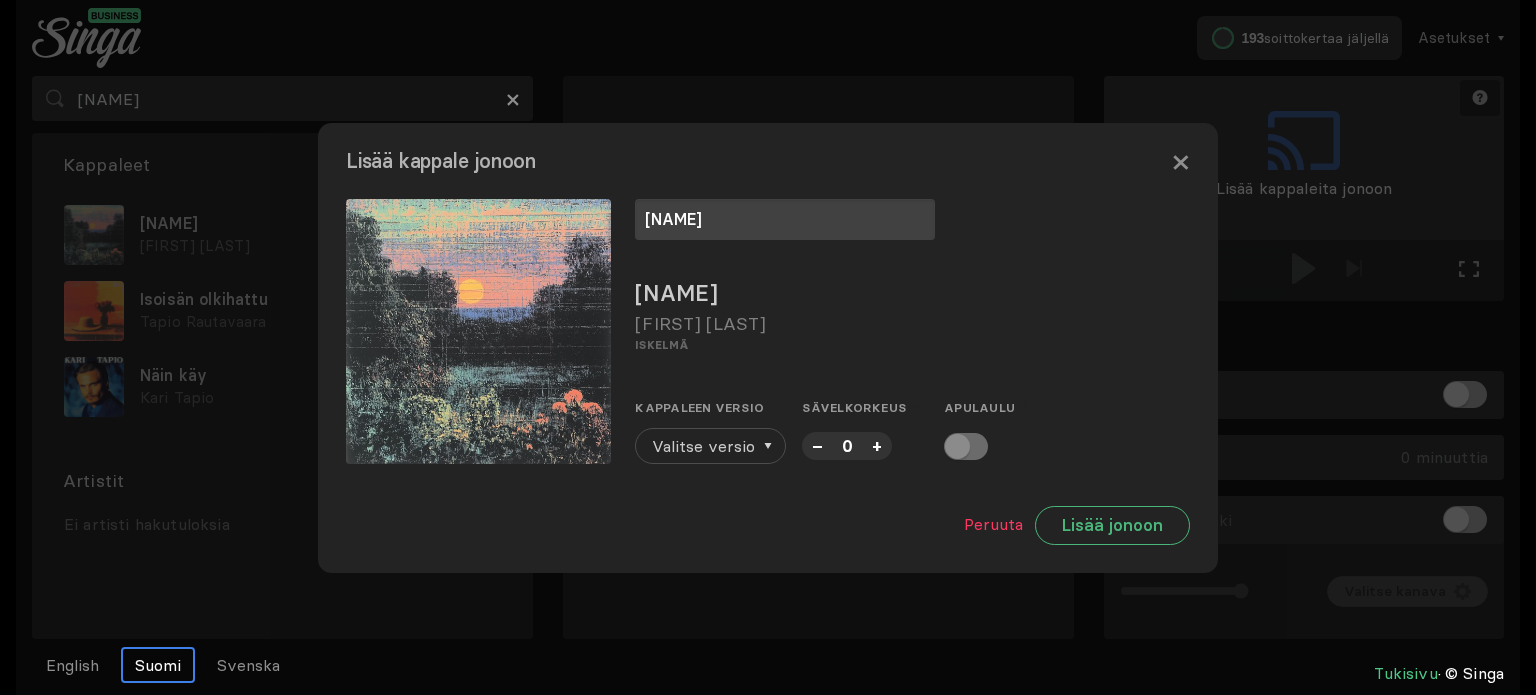 type on "[NAME]" 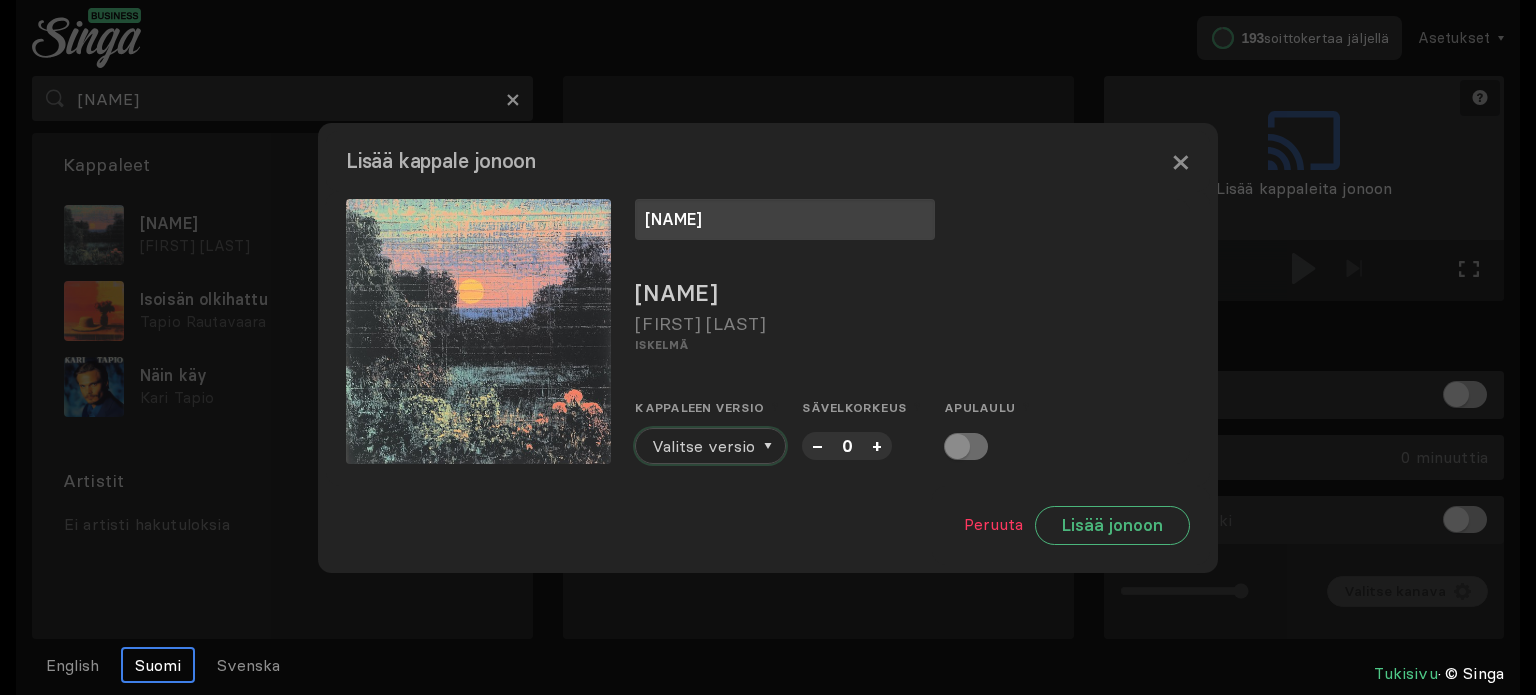 click on "Valitse versio" at bounding box center (703, 446) 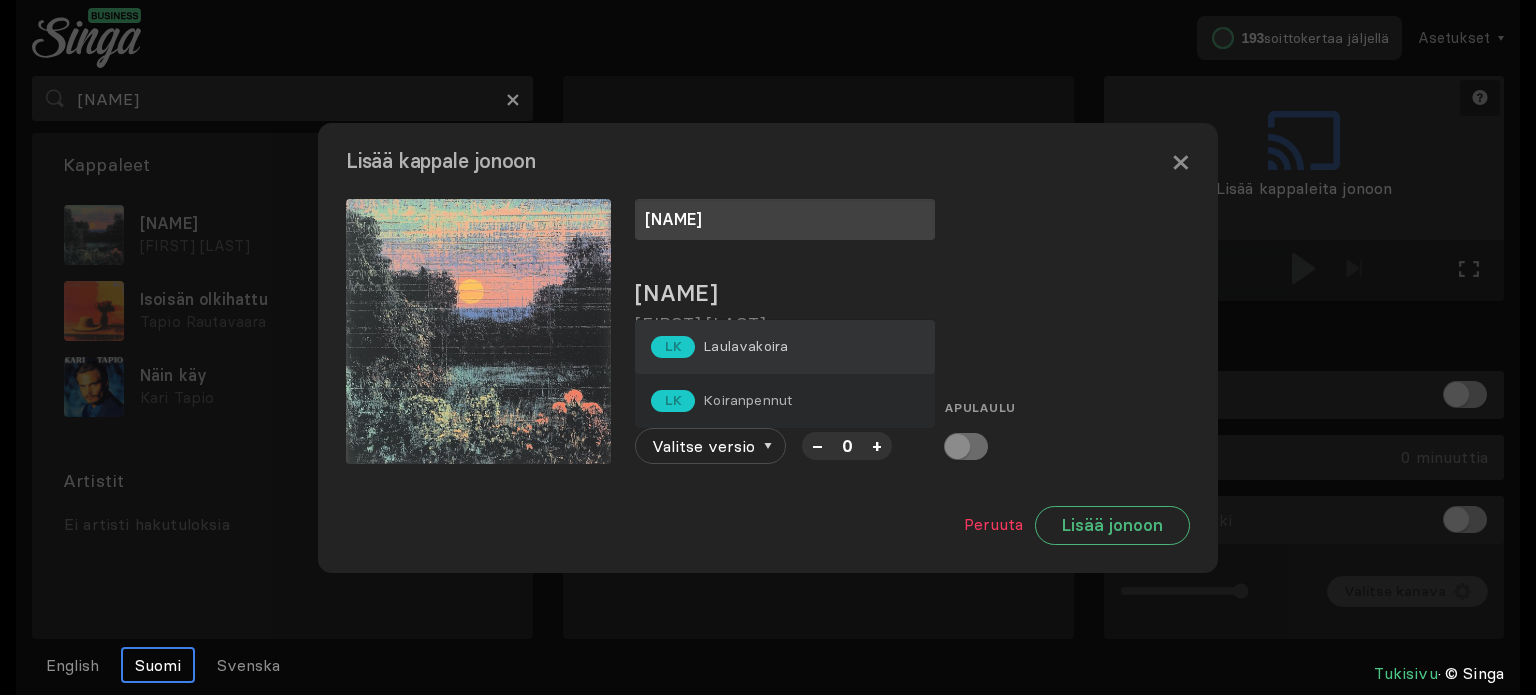 click on "LK Laulavakoira" at bounding box center (719, 347) 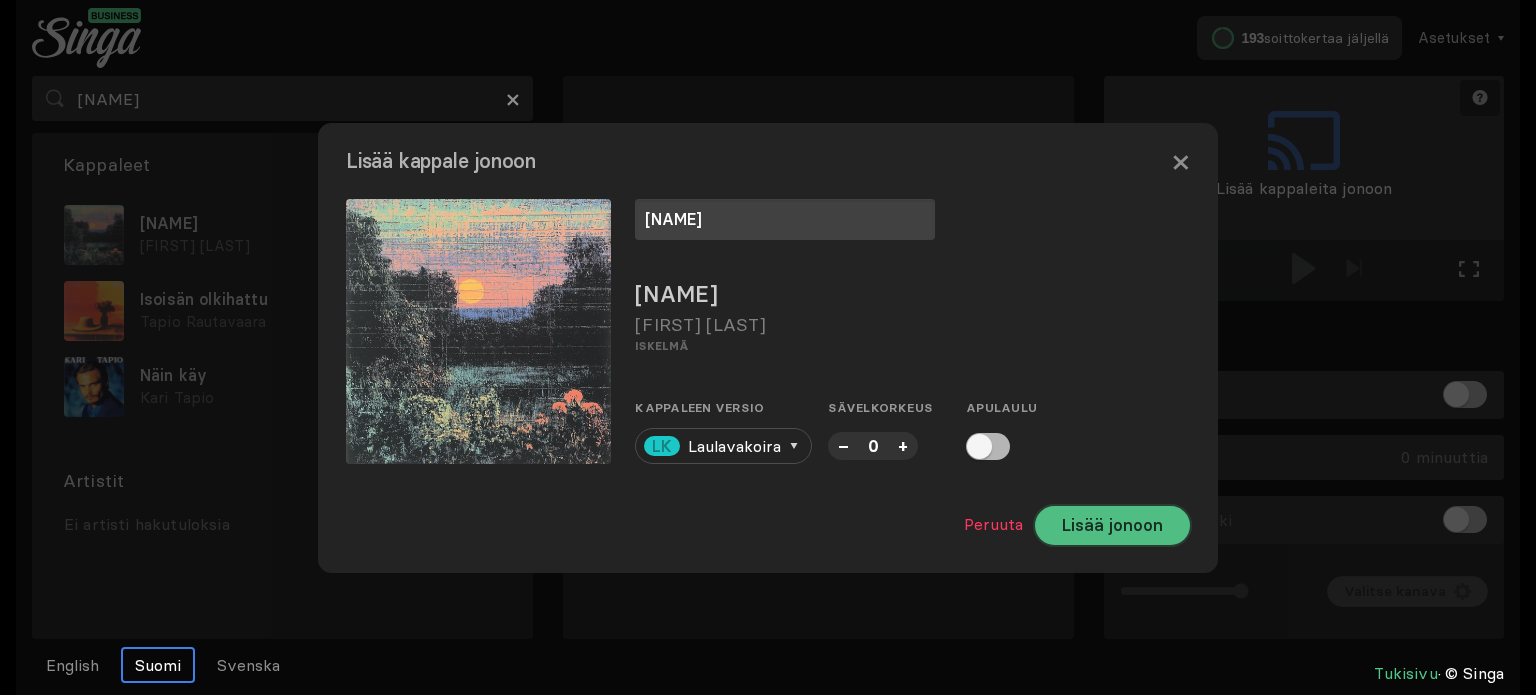 click on "Lisää jonoon" at bounding box center (1112, 525) 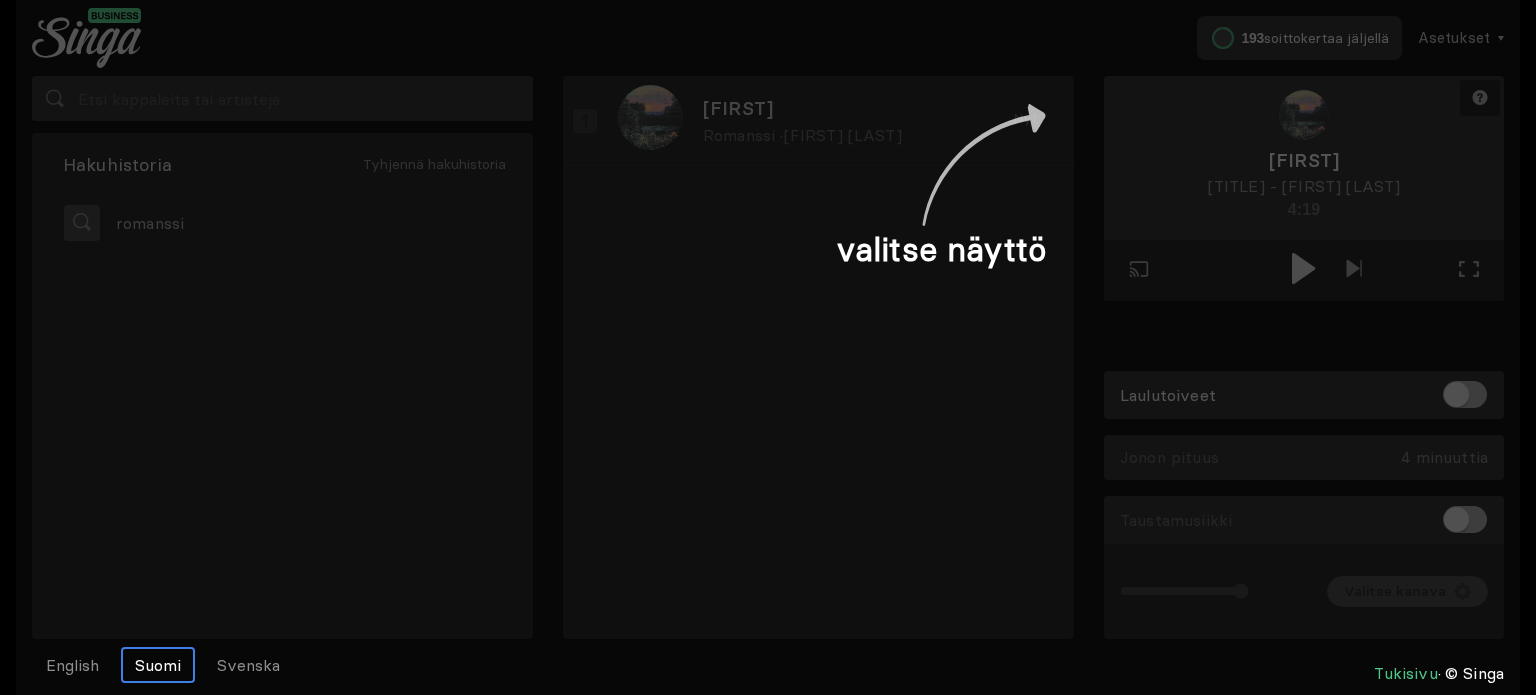 scroll, scrollTop: 0, scrollLeft: 0, axis: both 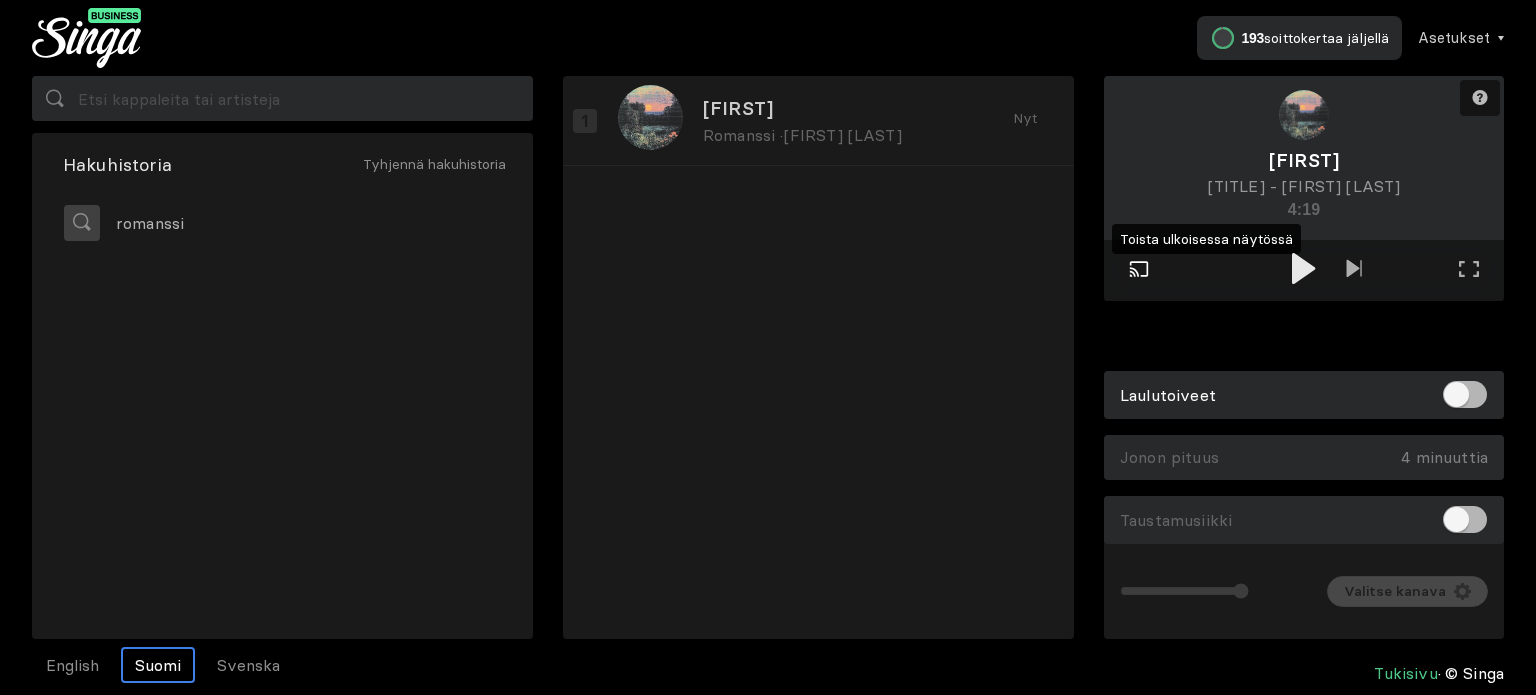 click at bounding box center (1139, 269) 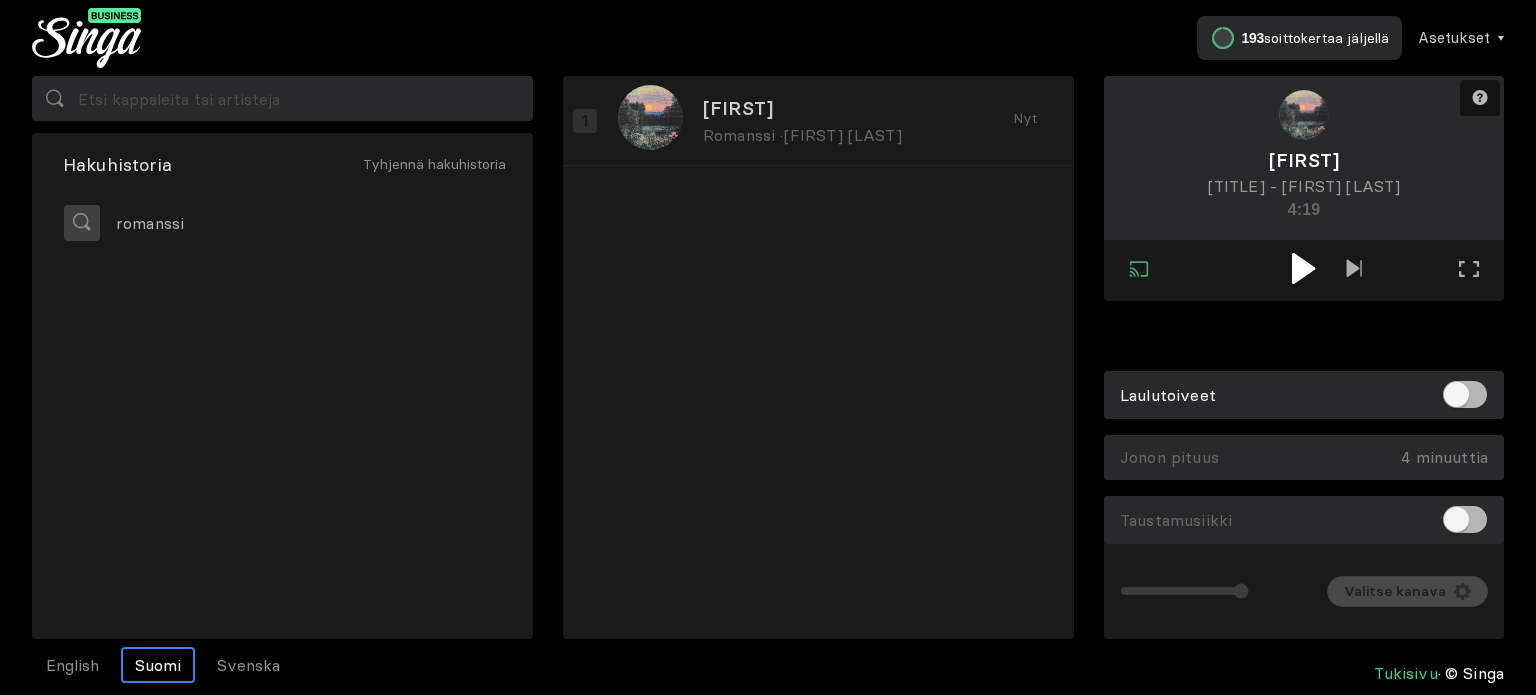 click at bounding box center (1303, 268) 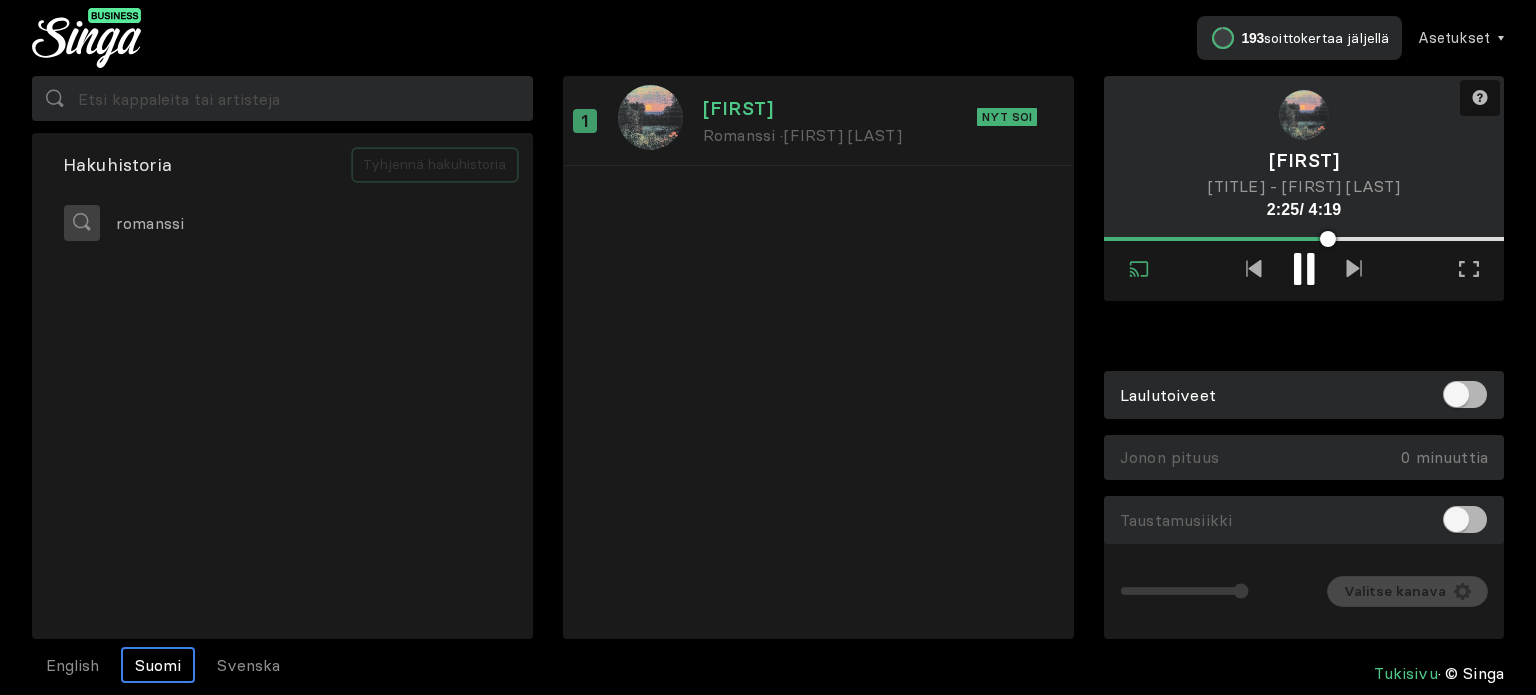 click on "Tyhjennä hakuhistoria" at bounding box center [435, 165] 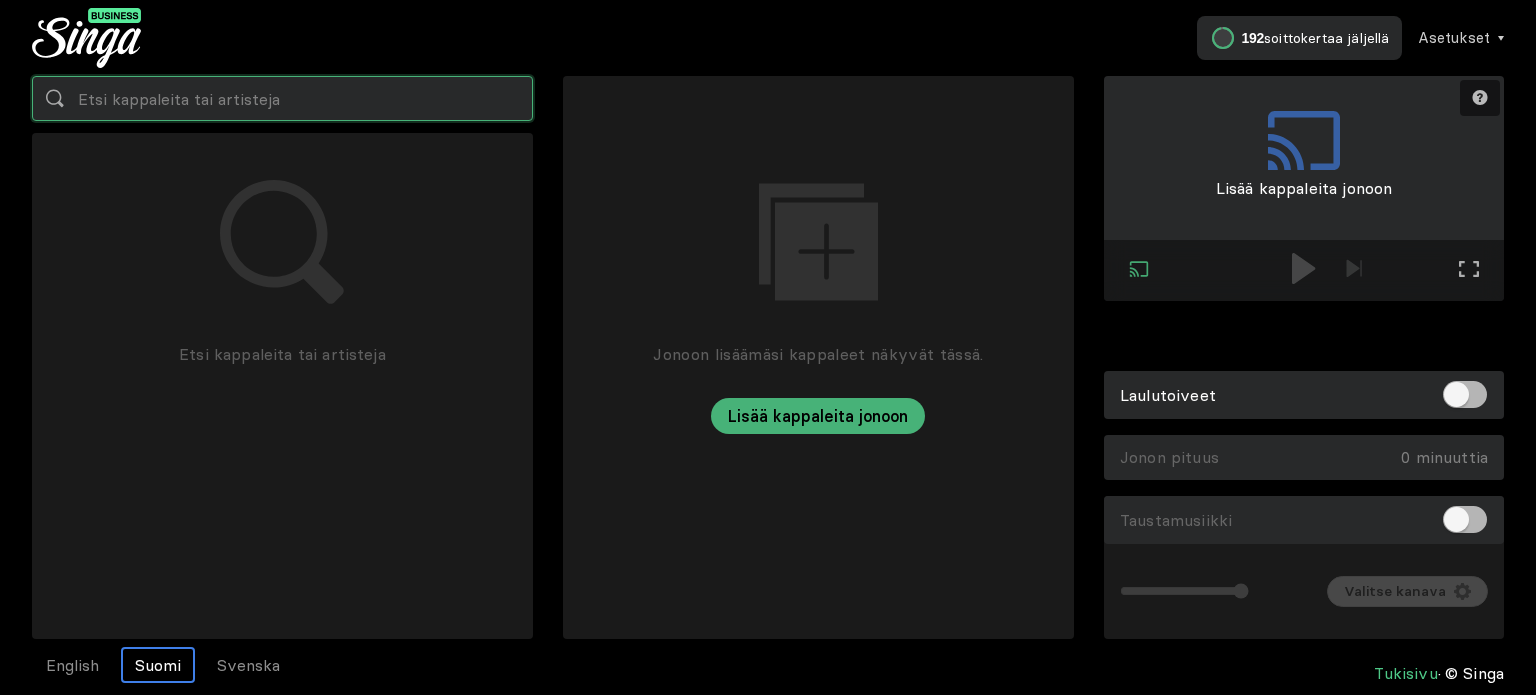 click at bounding box center (282, 98) 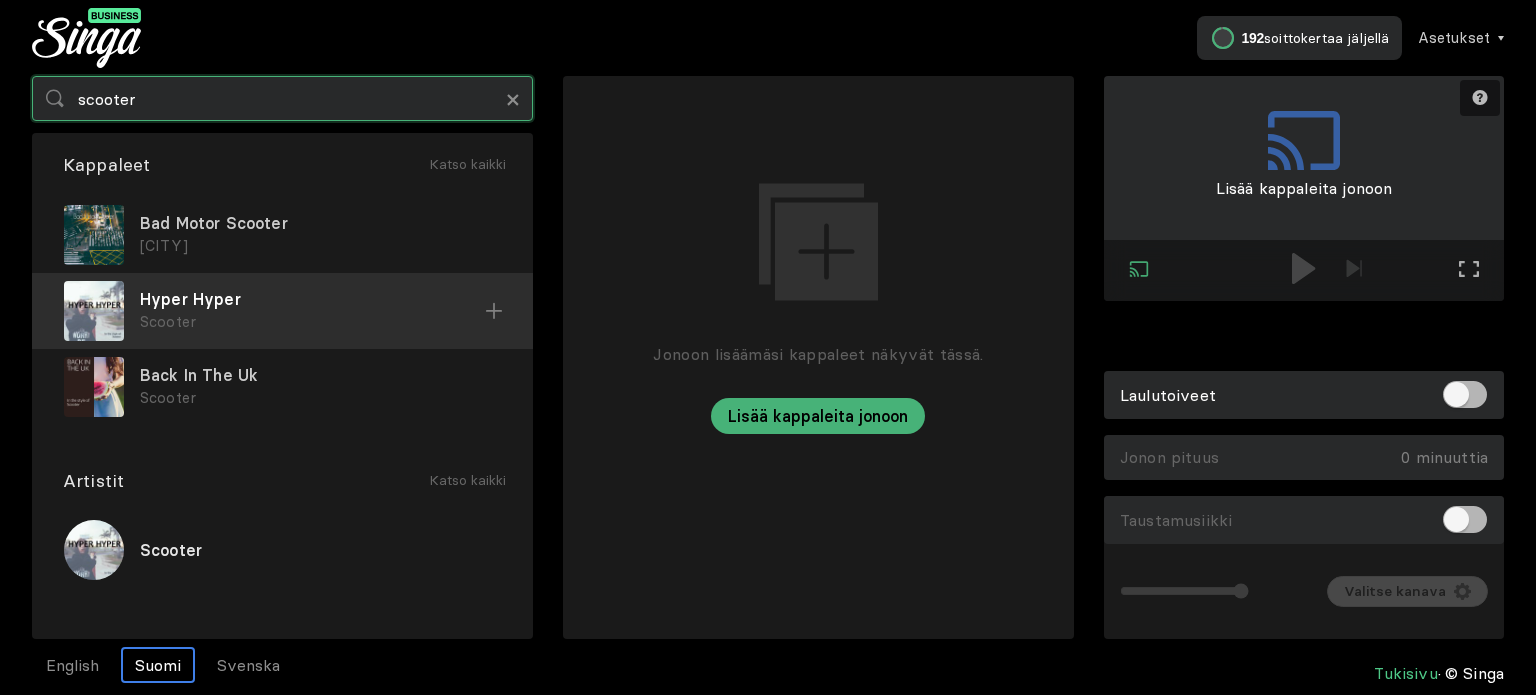 type on "scooter" 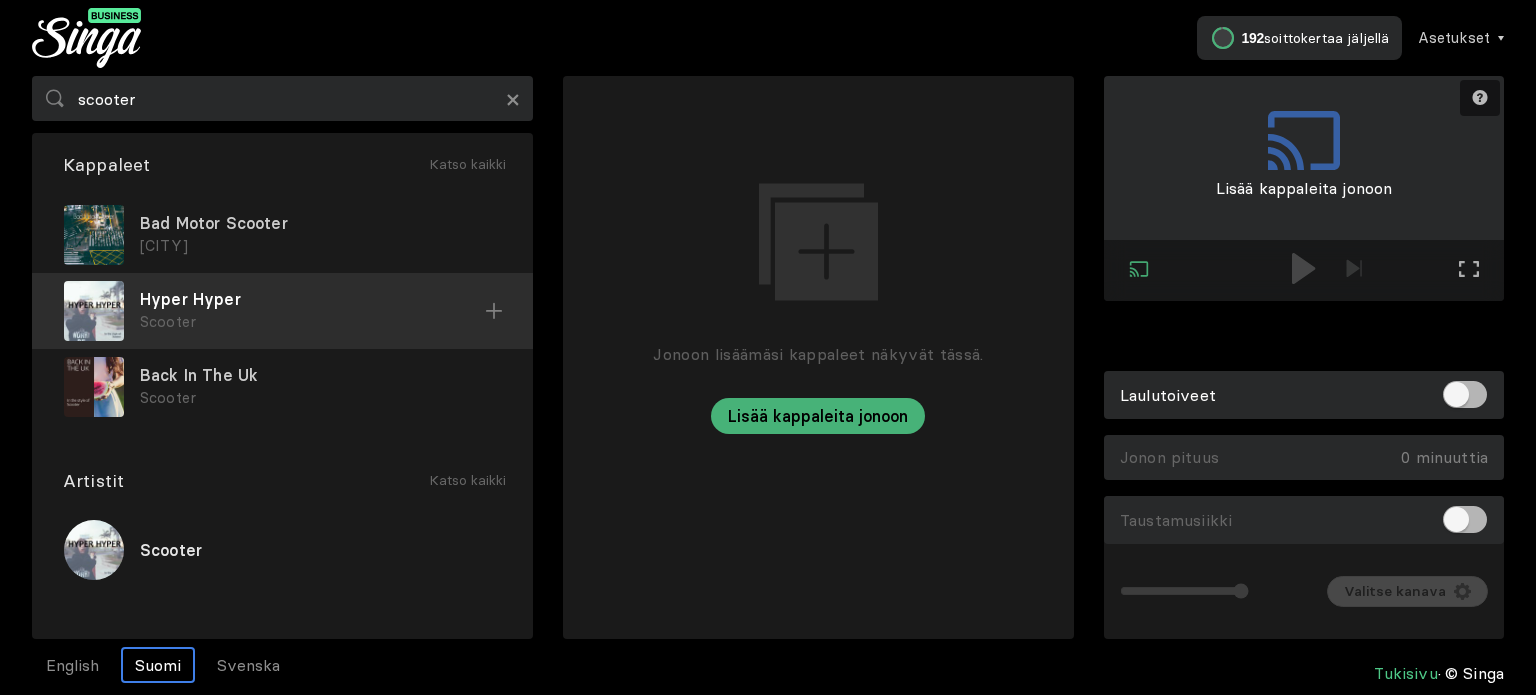 click on "Scooter" at bounding box center [320, 246] 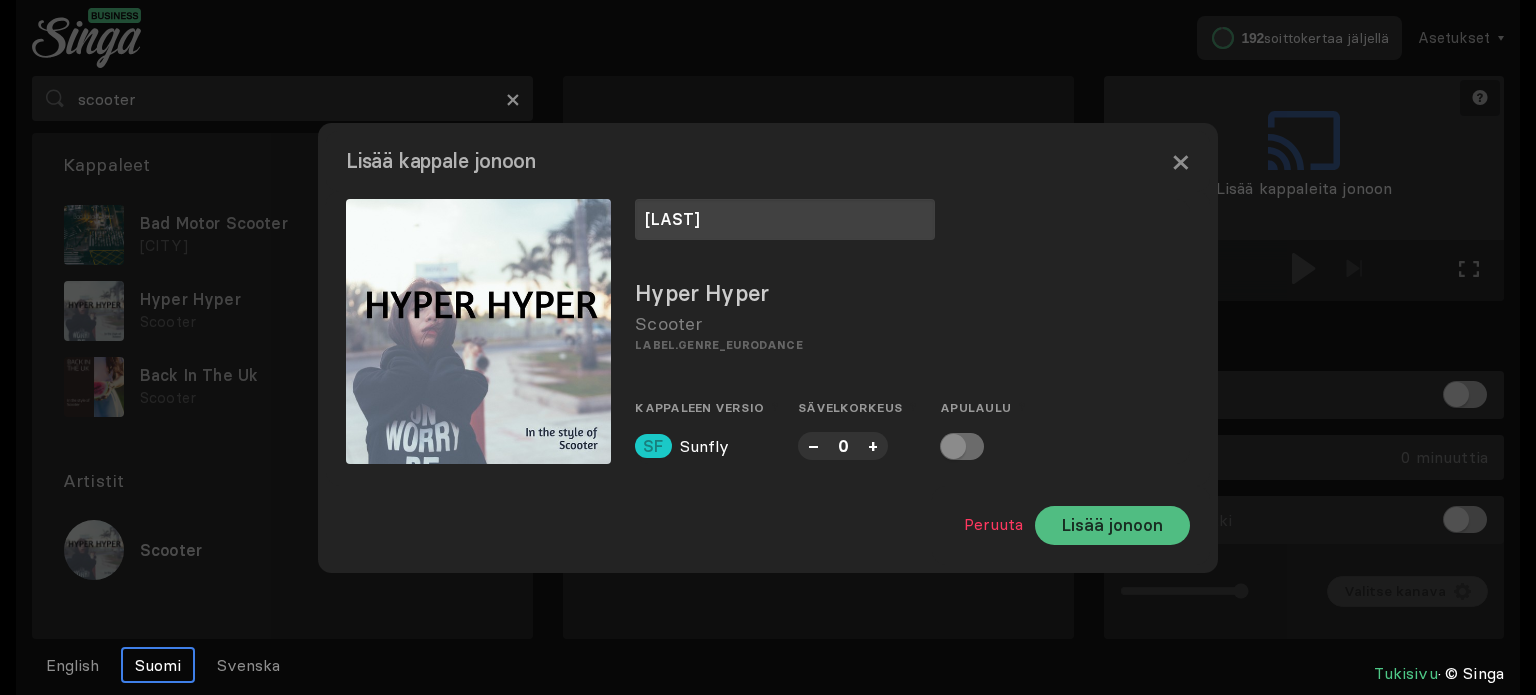 type on "pauli" 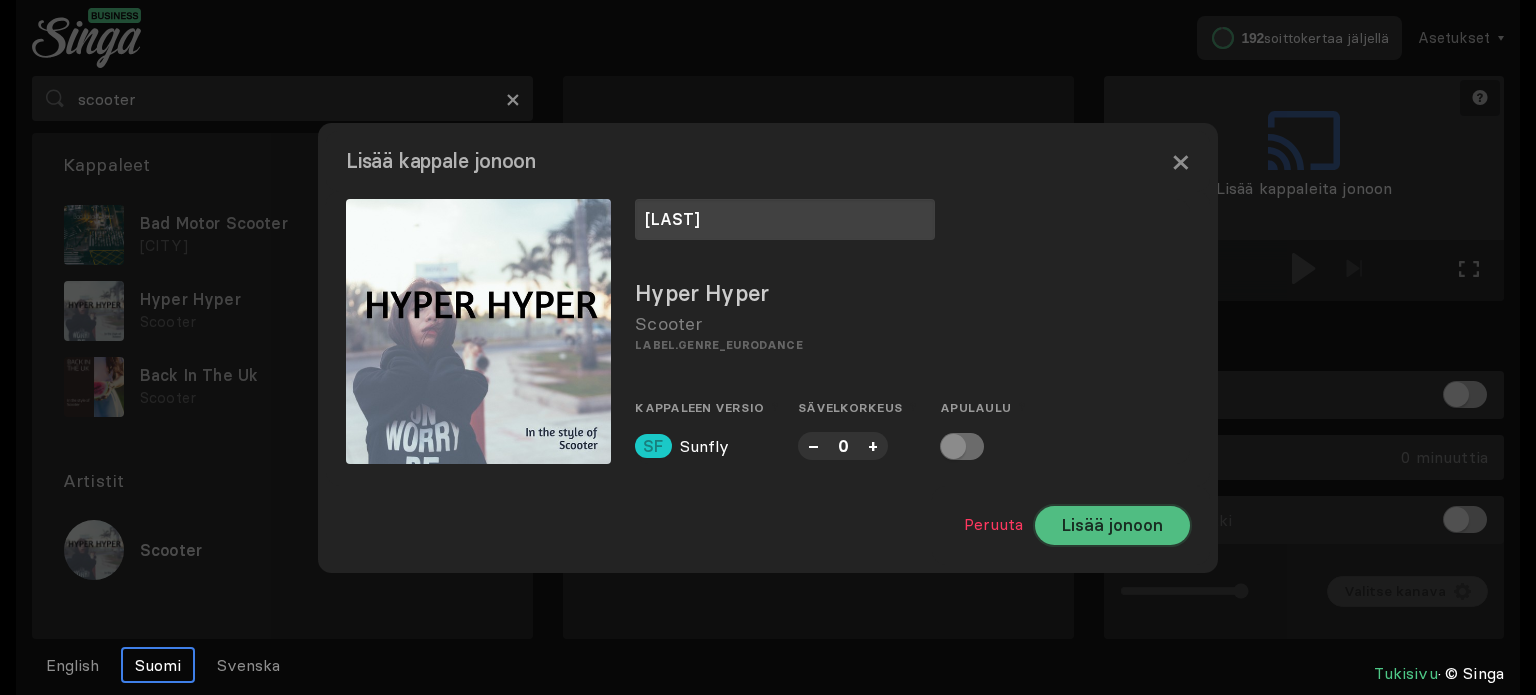 click on "Lisää jonoon" at bounding box center (1112, 525) 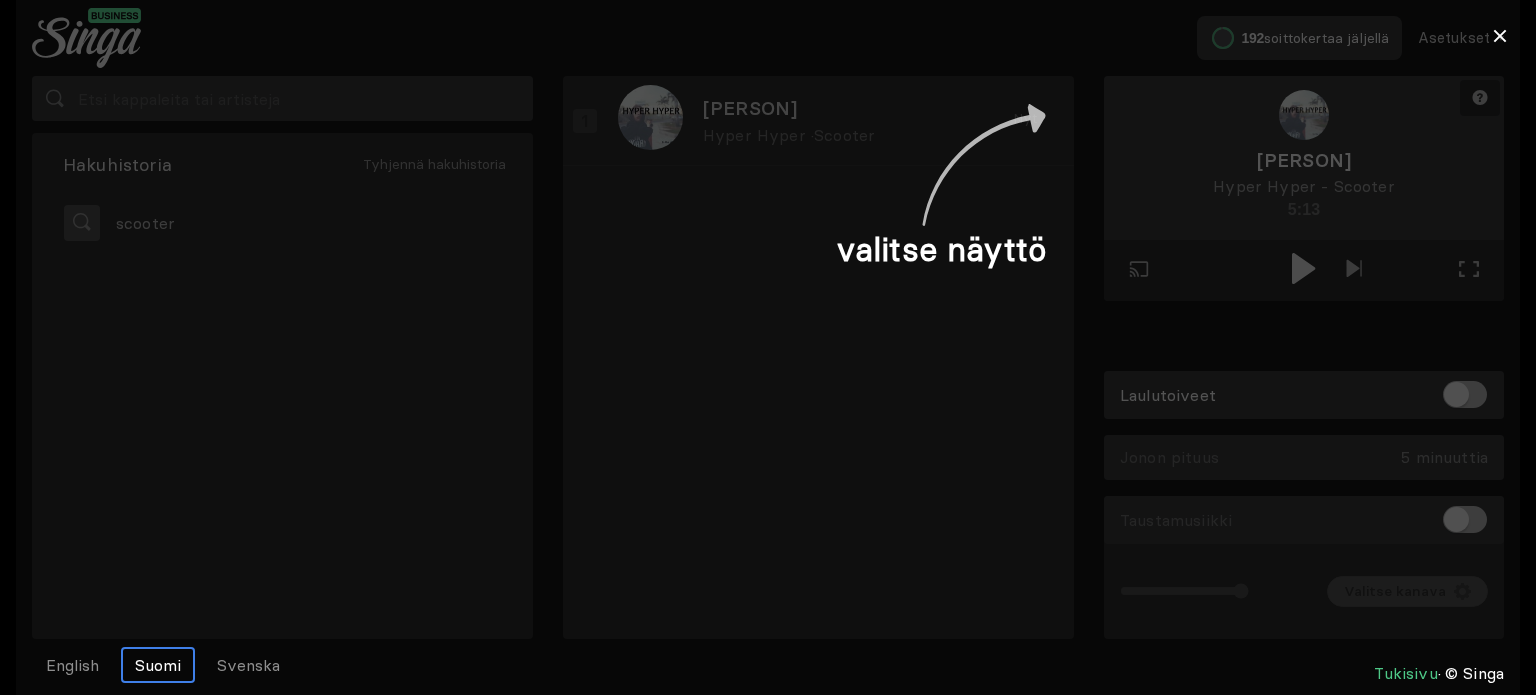 scroll, scrollTop: 0, scrollLeft: 0, axis: both 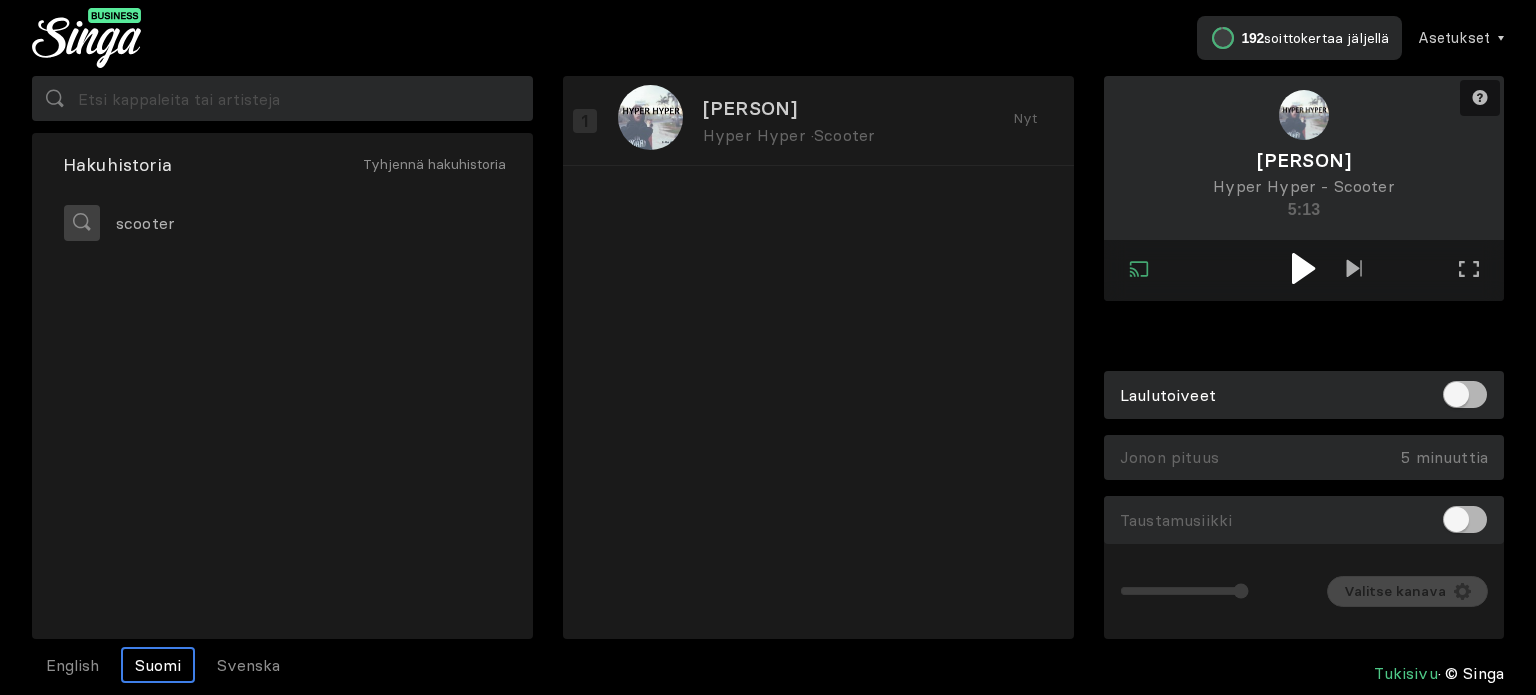 click at bounding box center [1303, 268] 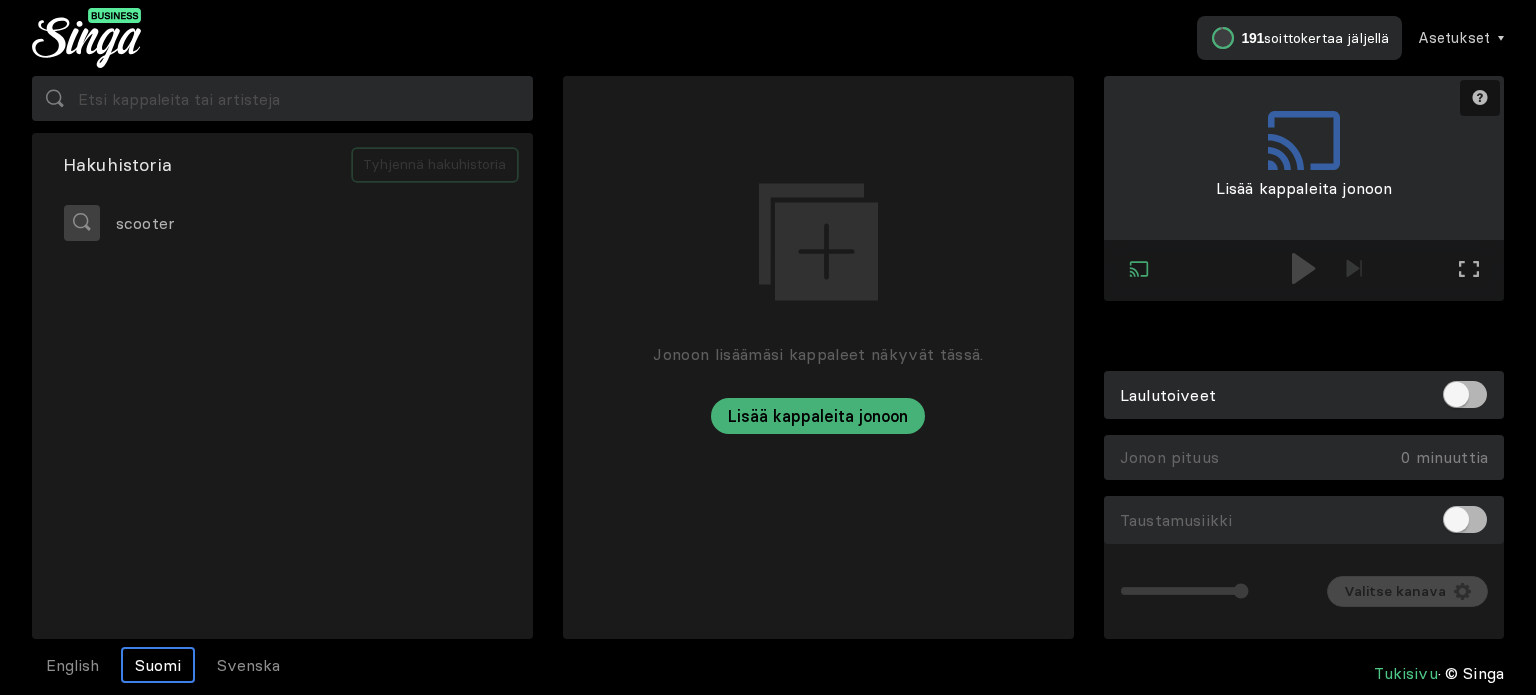 click on "Tyhjennä hakuhistoria" at bounding box center (435, 165) 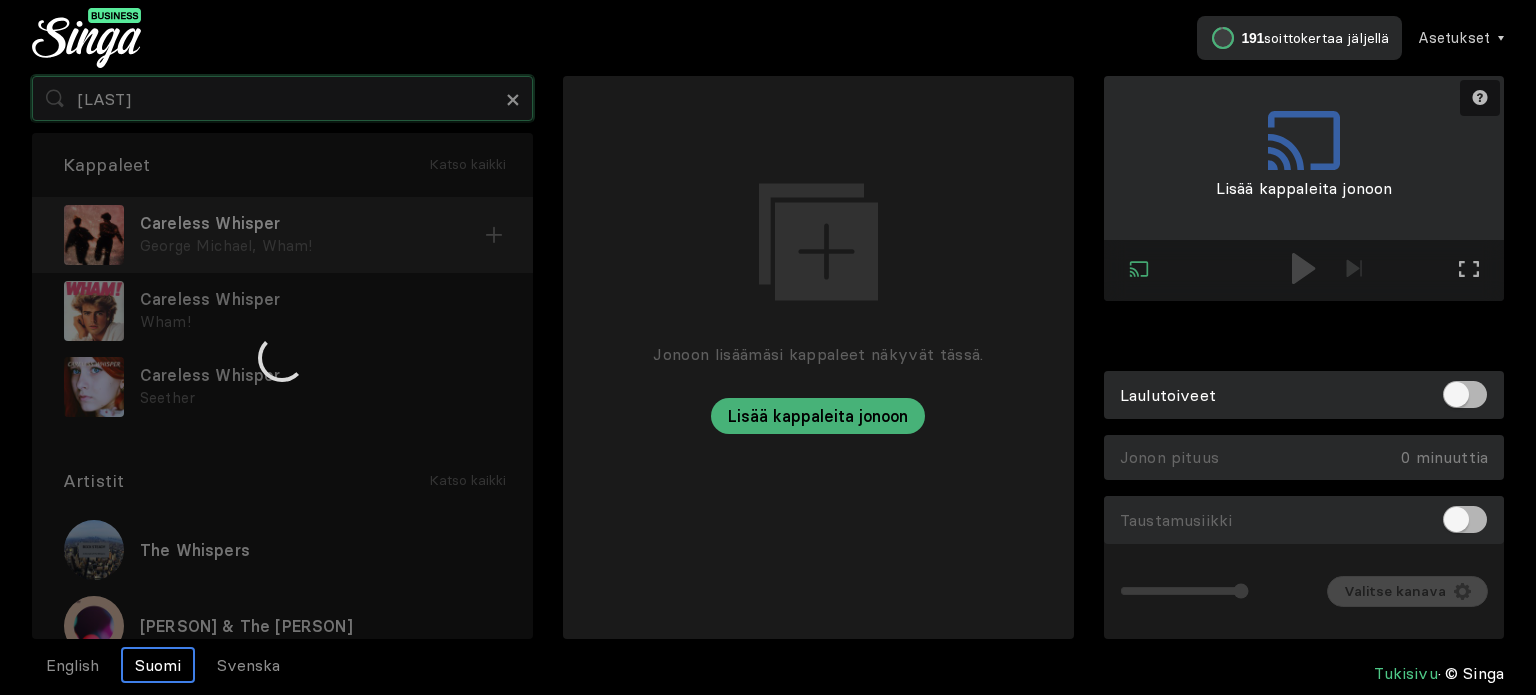type on "kelle" 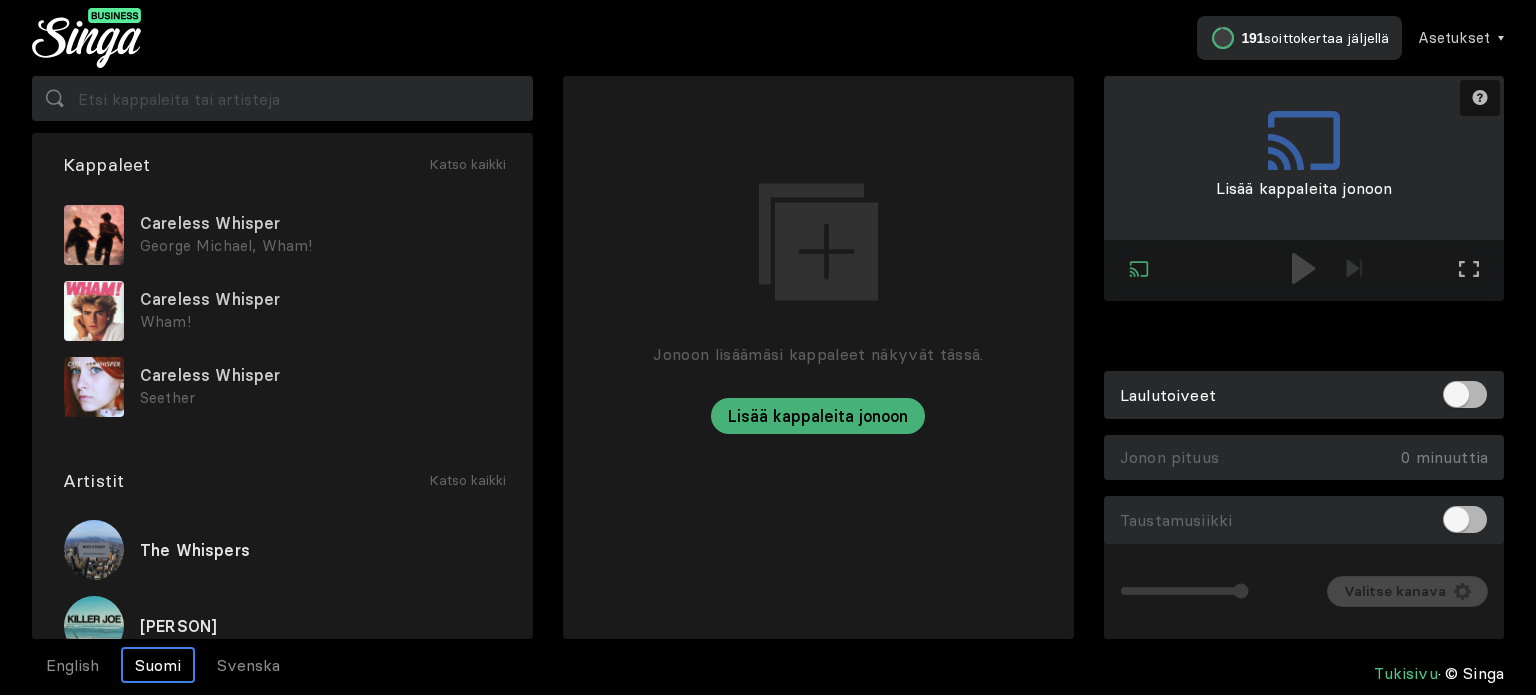 click on "George Michael, Wham!" at bounding box center (320, 246) 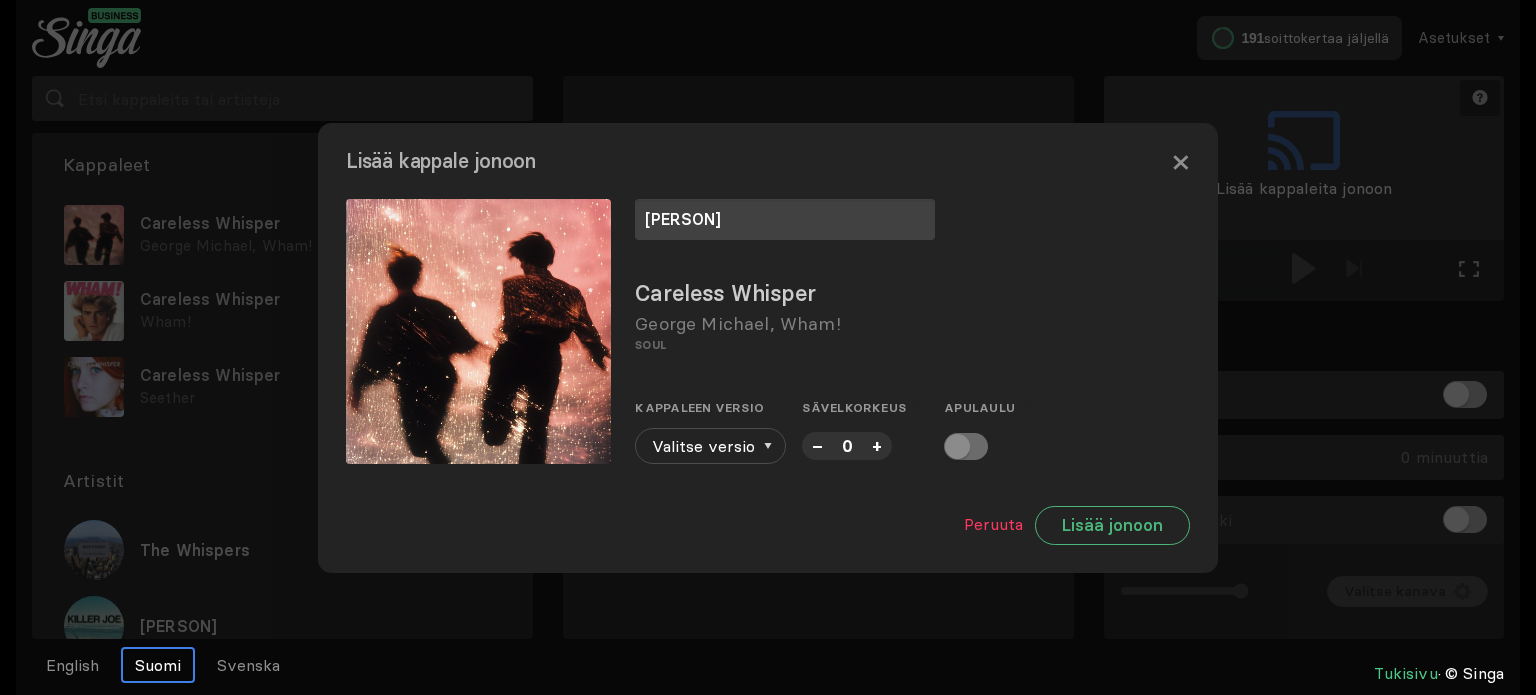 type on "elina" 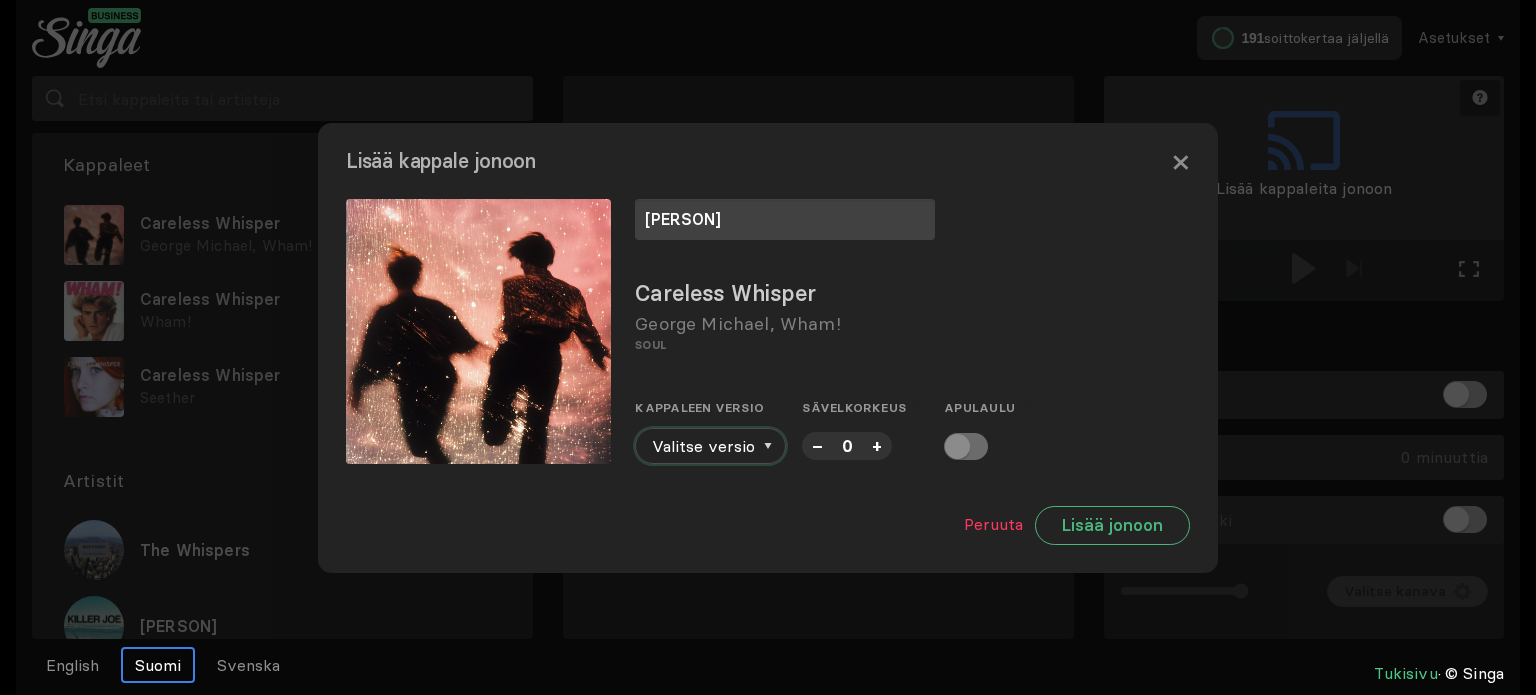 click on "Valitse versio" at bounding box center (710, 446) 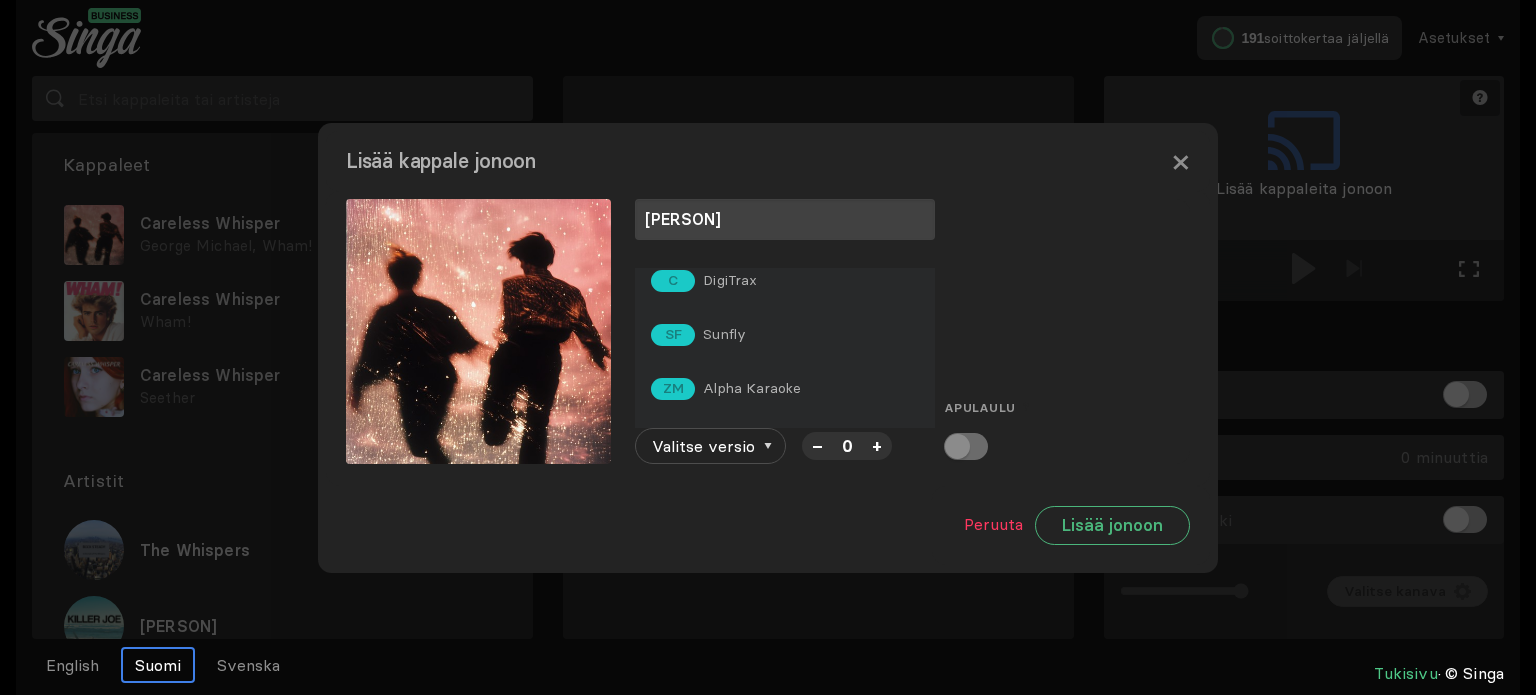 scroll, scrollTop: 0, scrollLeft: 0, axis: both 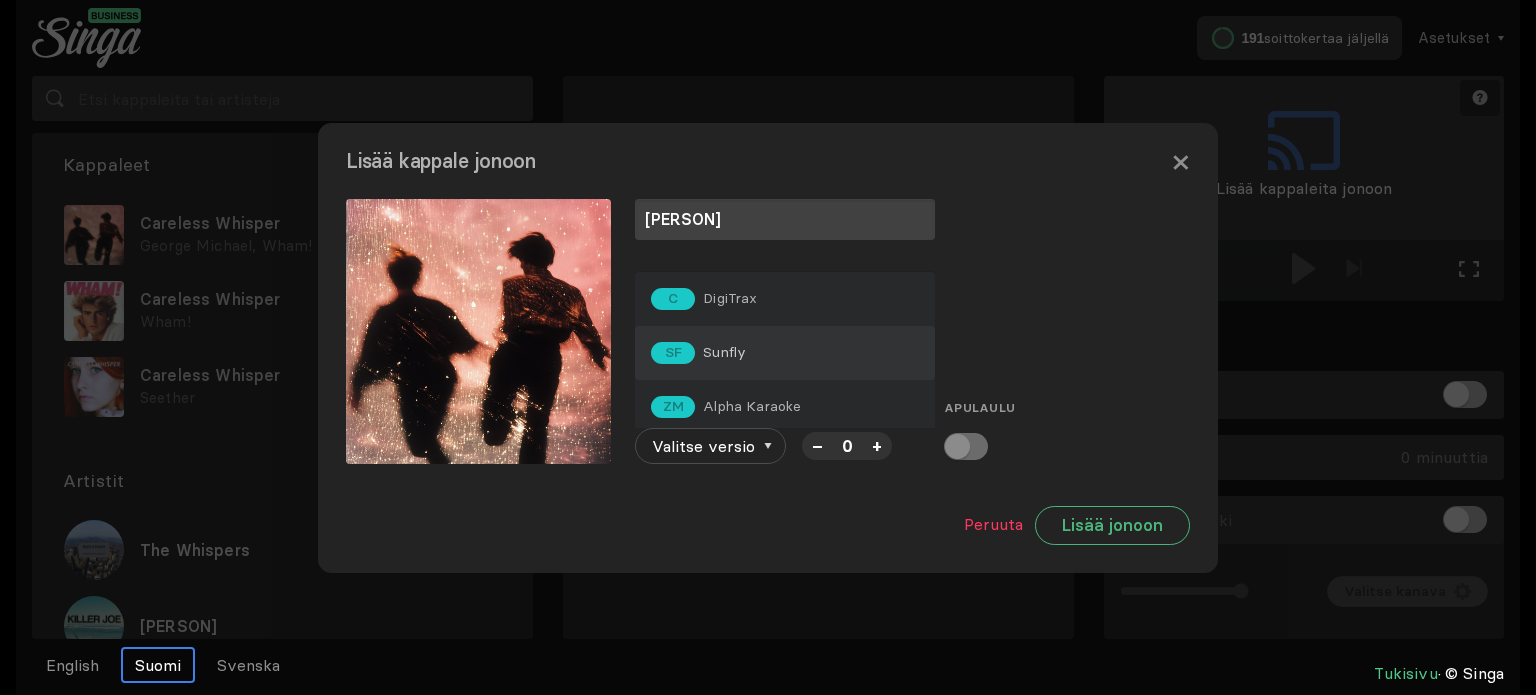 click on "SF Sunfly" at bounding box center [785, 299] 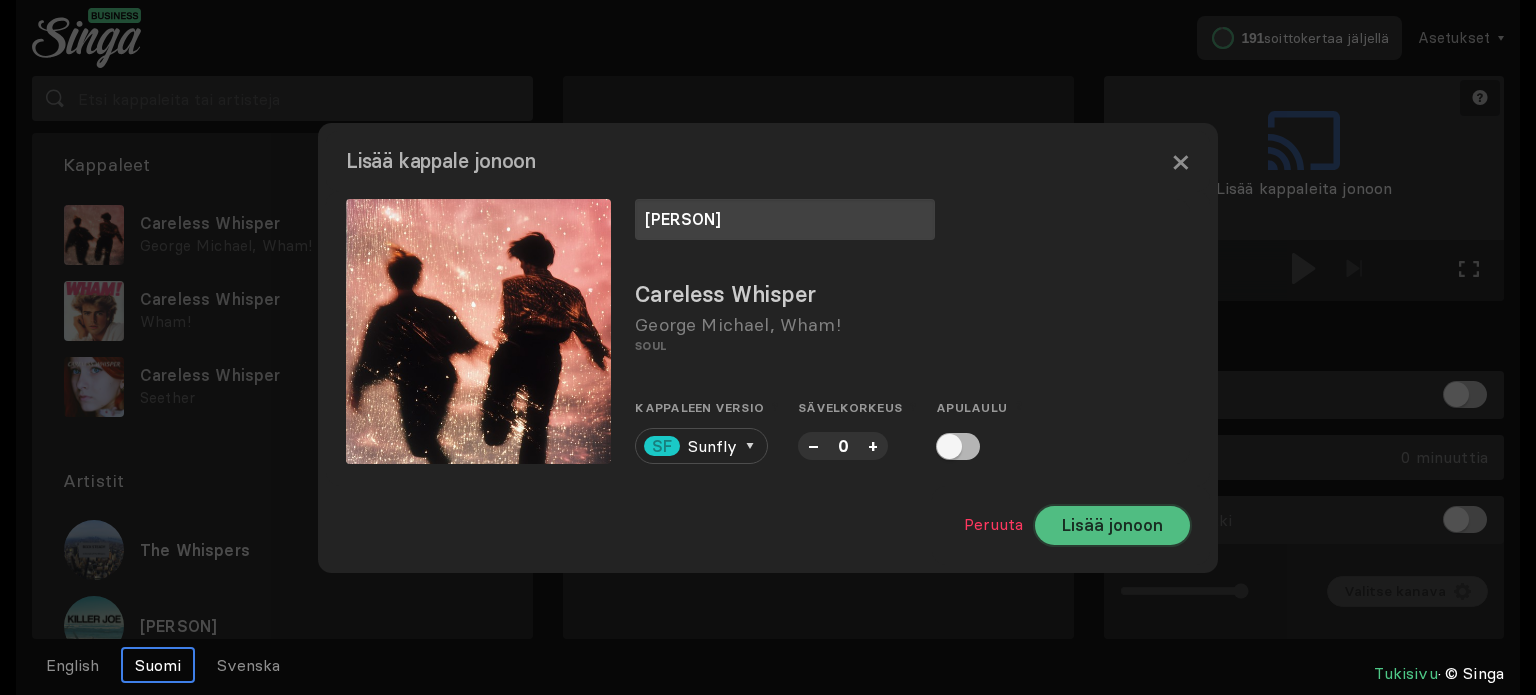 click on "Lisää jonoon" at bounding box center [1112, 525] 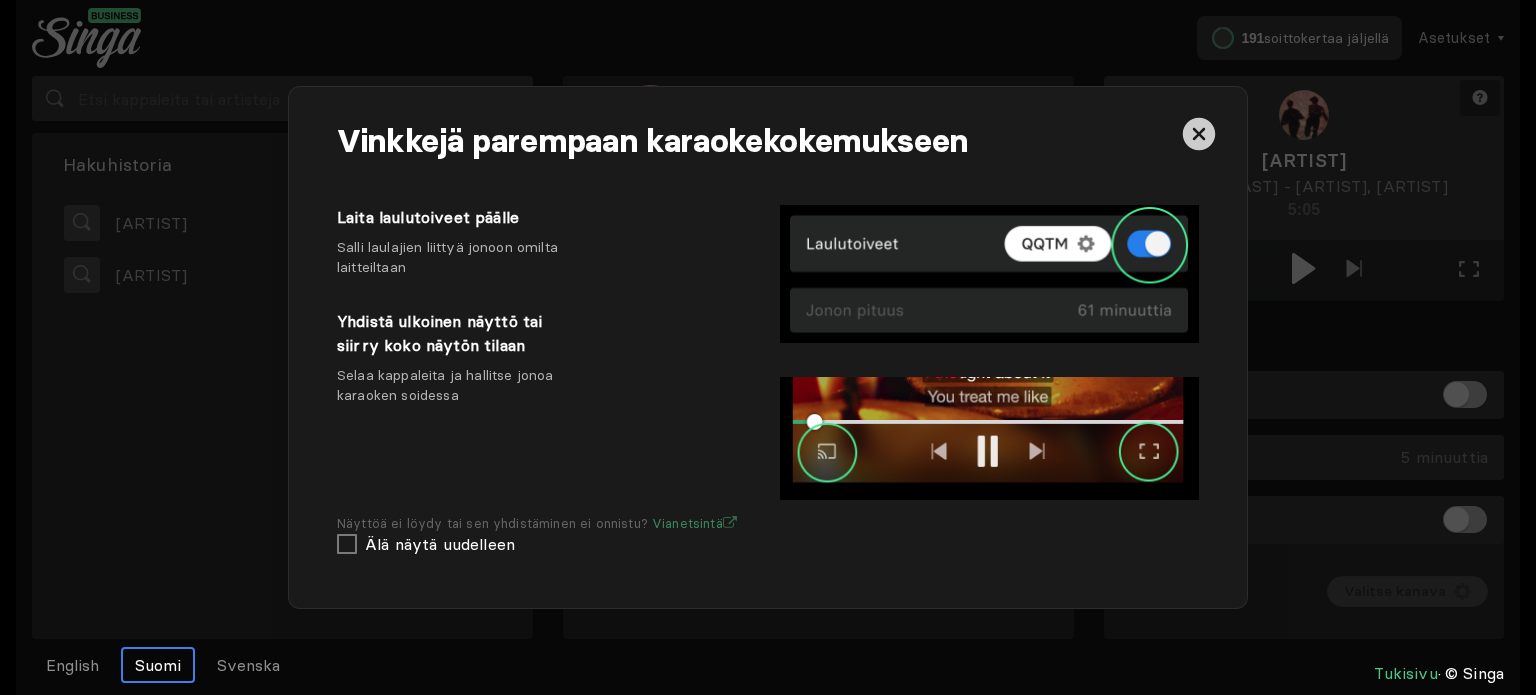scroll, scrollTop: 0, scrollLeft: 0, axis: both 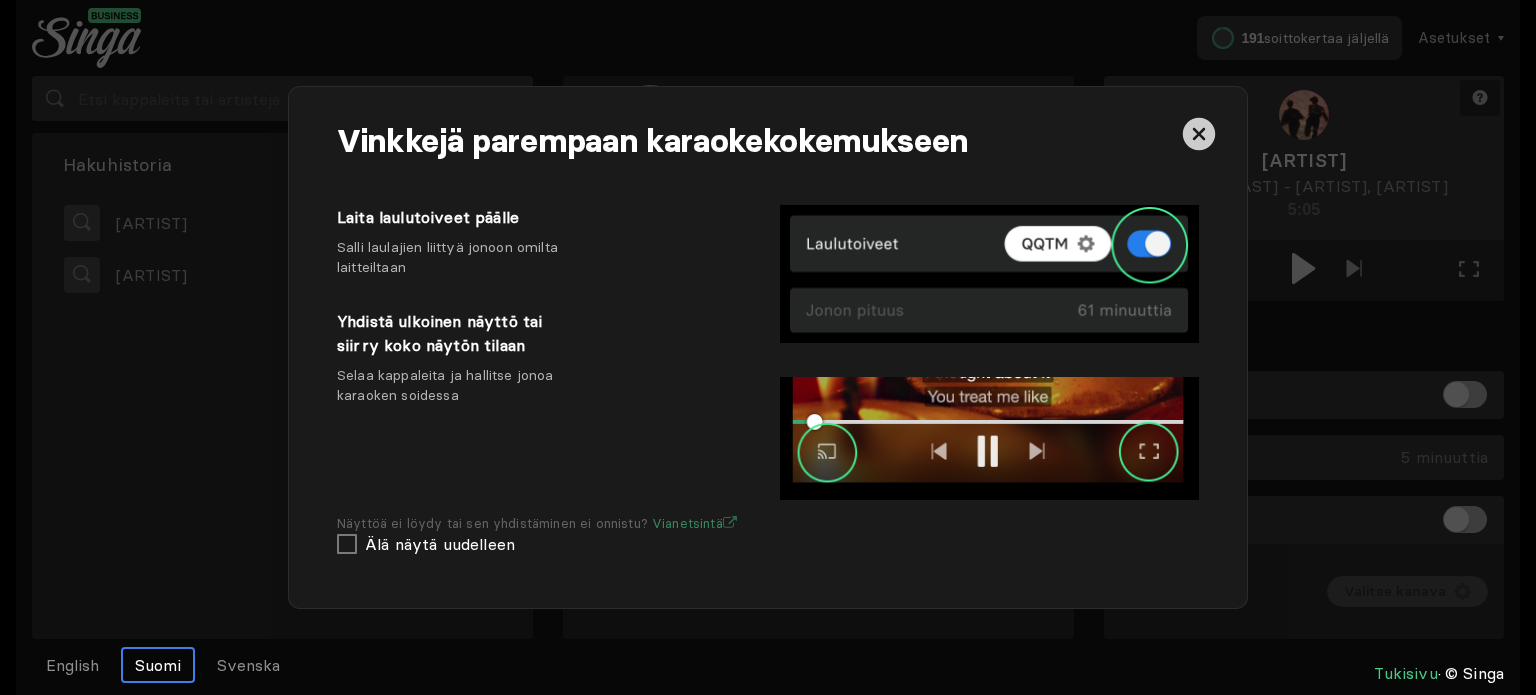click at bounding box center (1199, 134) 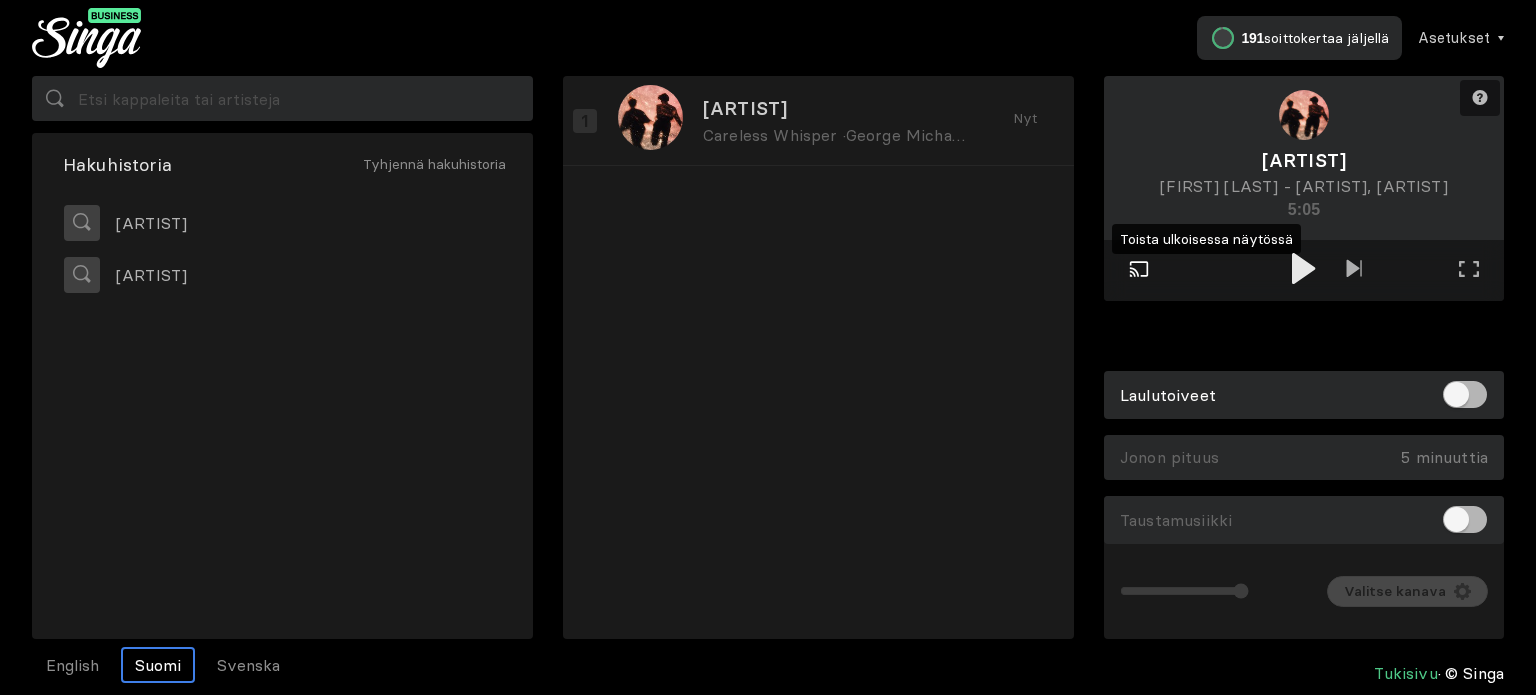 click at bounding box center (1139, 269) 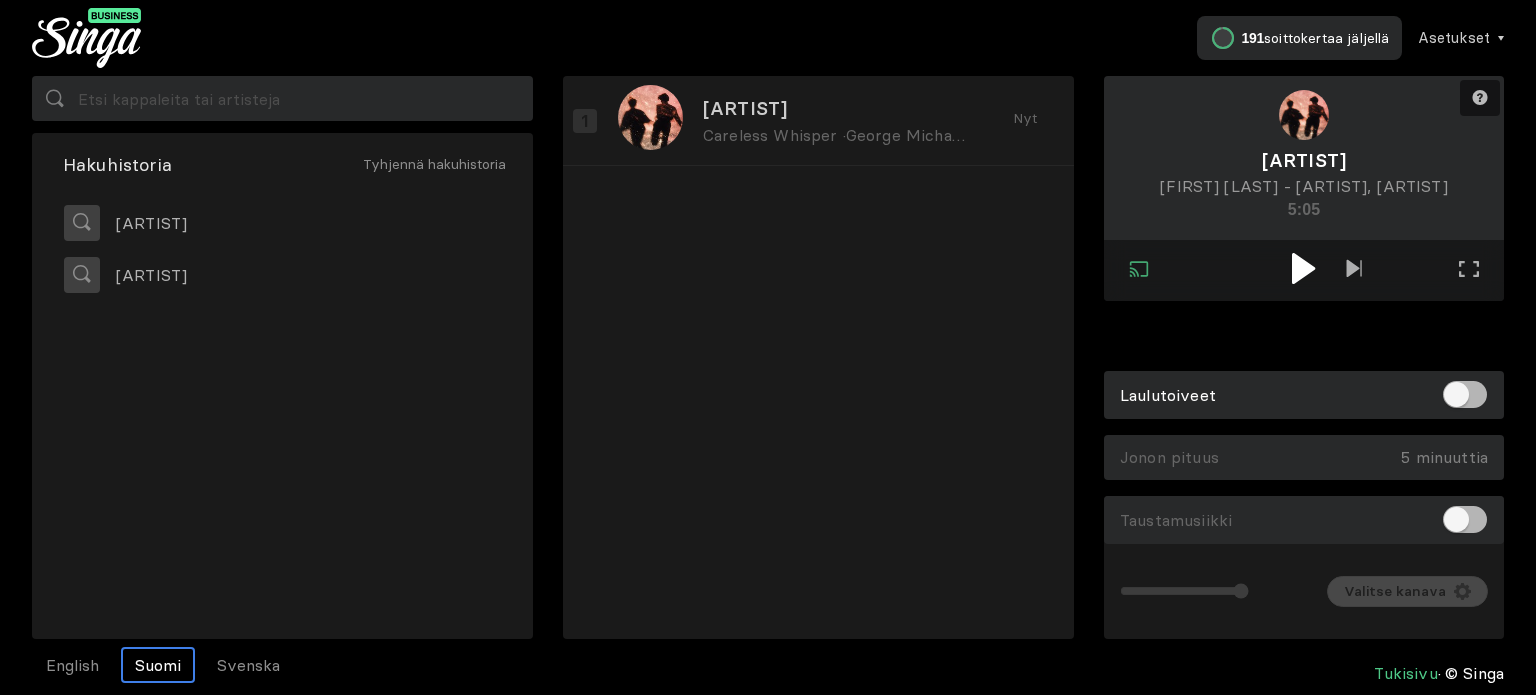 click at bounding box center (1303, 268) 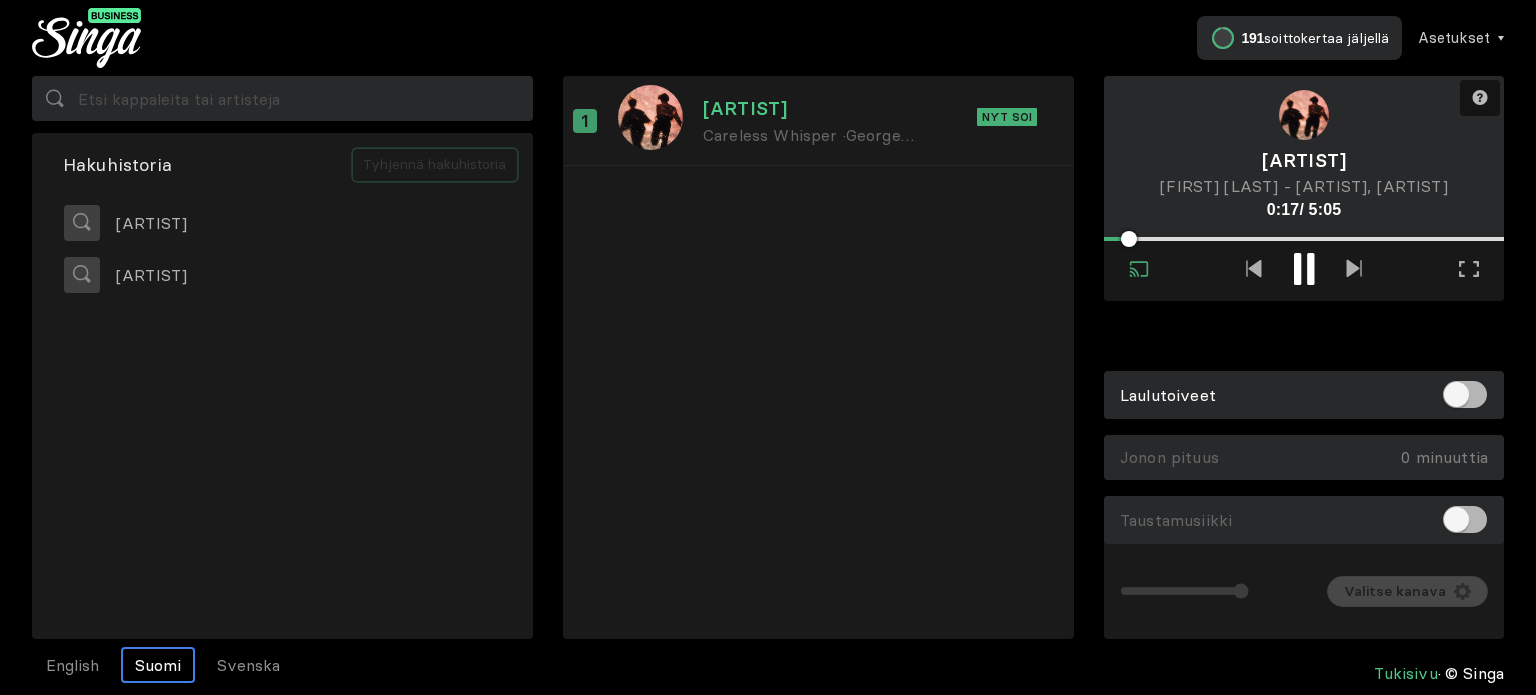 click on "Tyhjennä hakuhistoria" at bounding box center [435, 165] 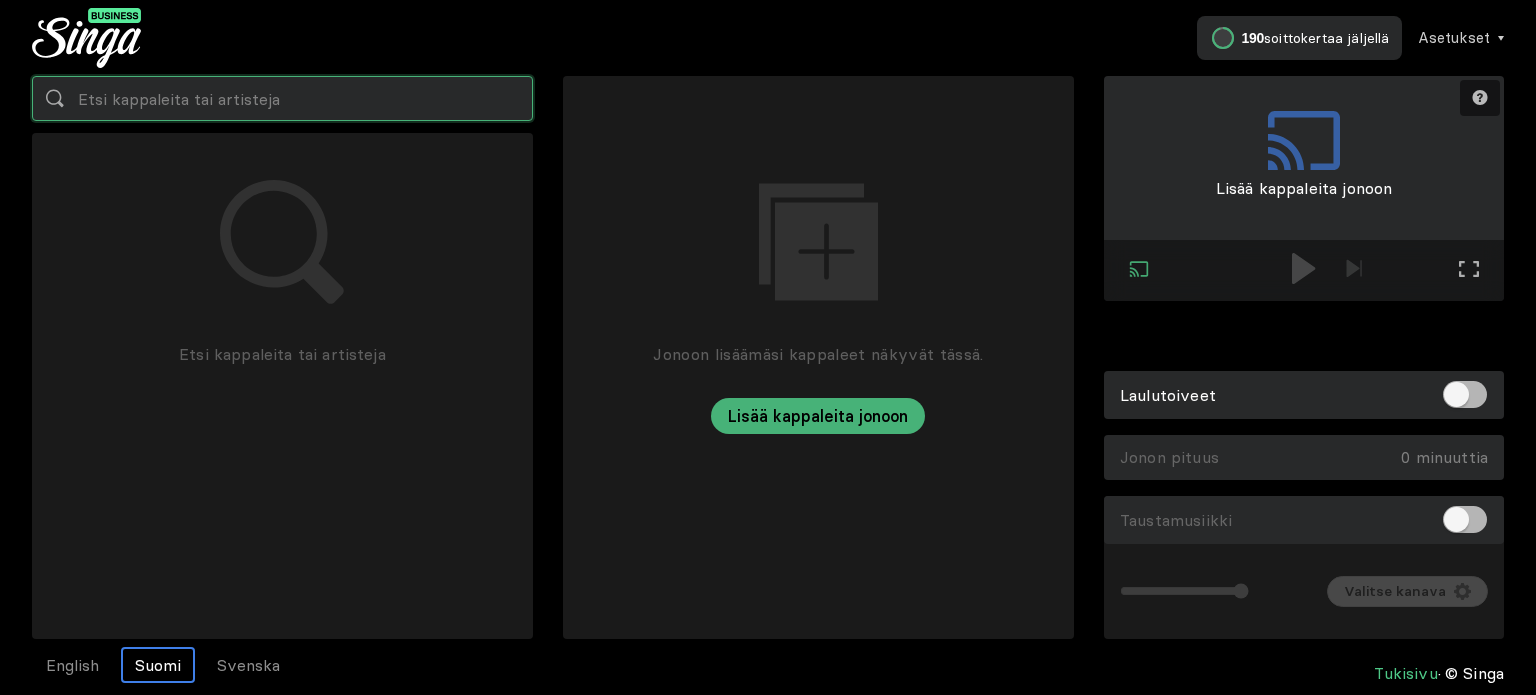 click at bounding box center [282, 98] 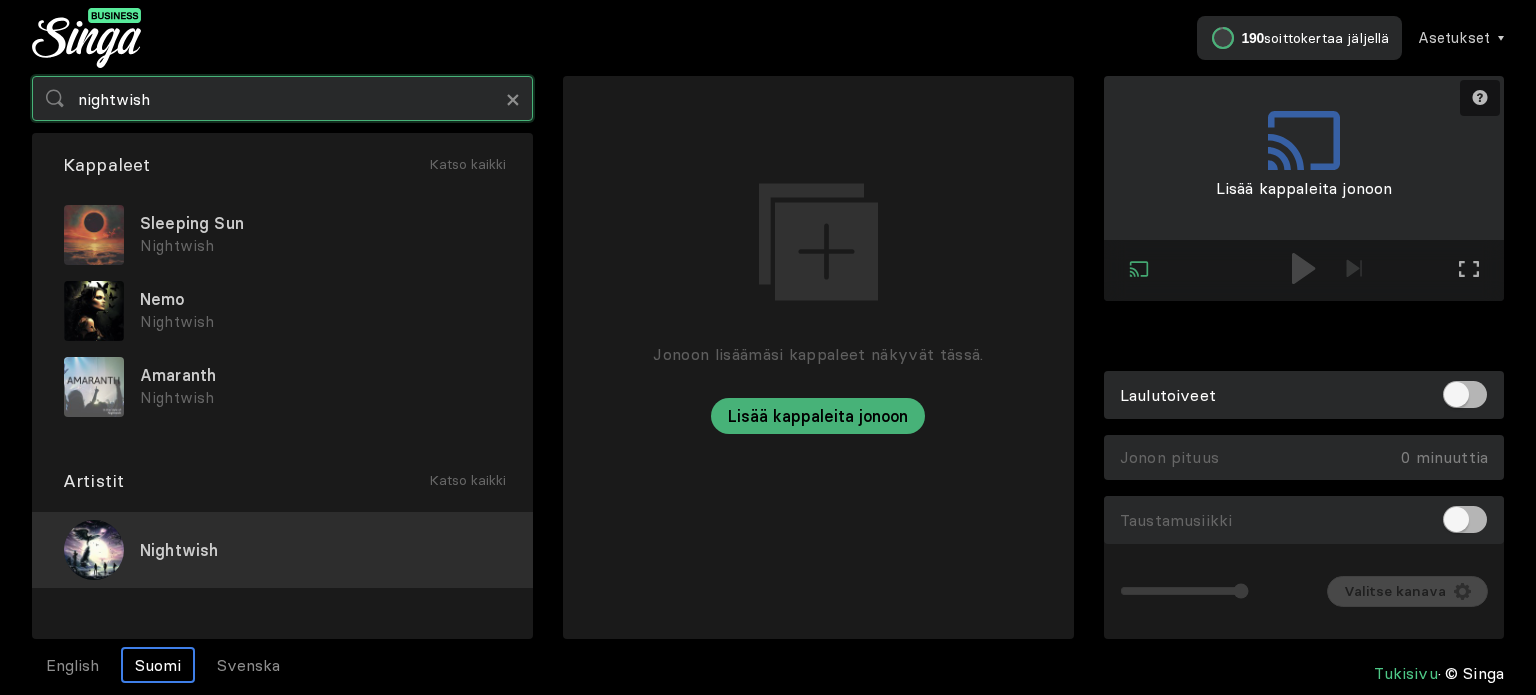type on "nightwish" 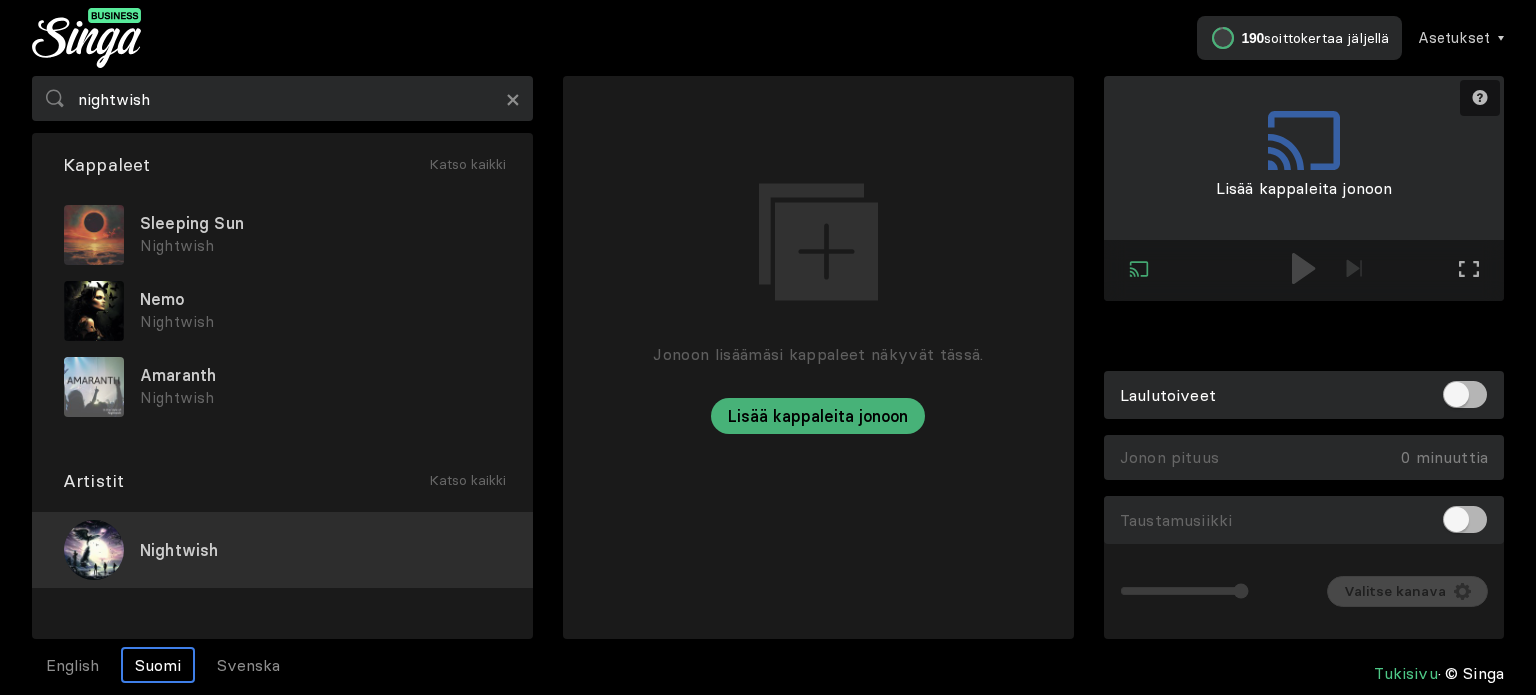 click on "Nightwish" at bounding box center (282, 550) 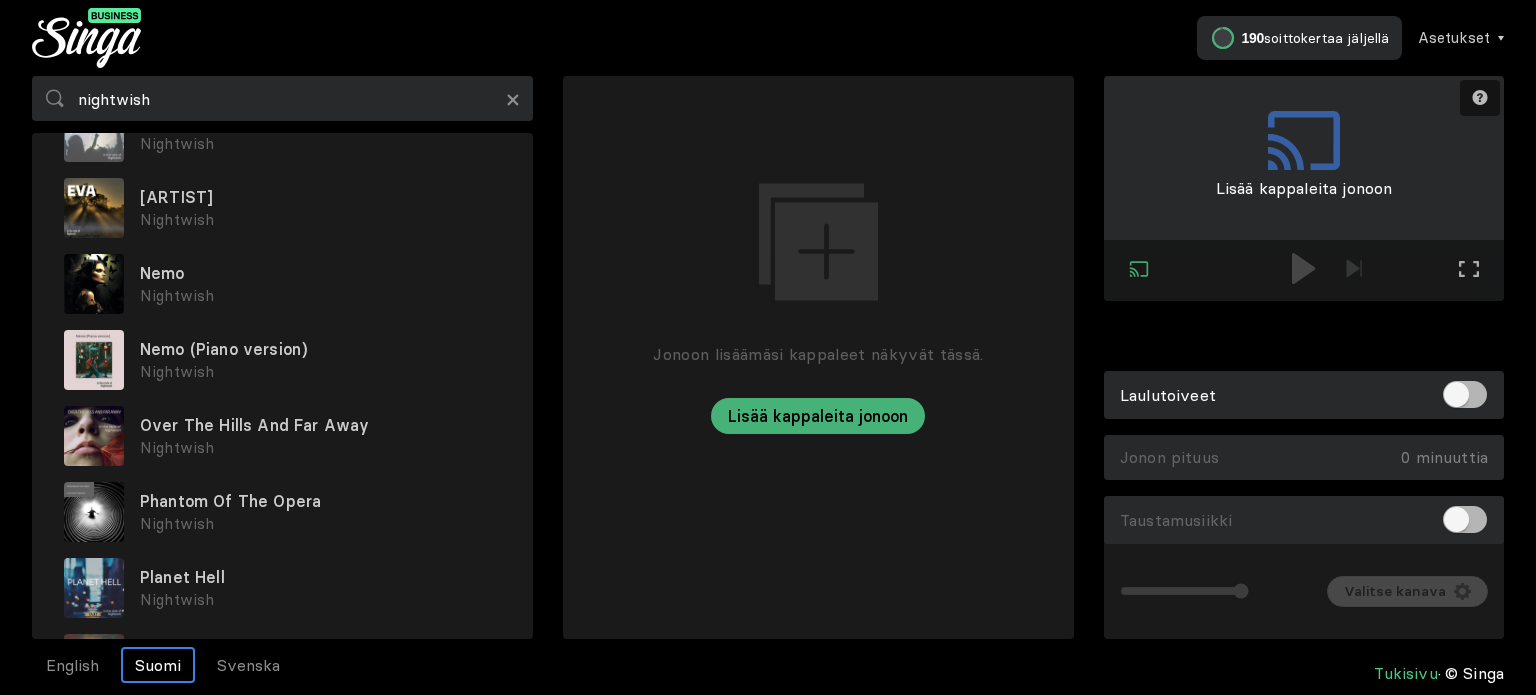 scroll, scrollTop: 103, scrollLeft: 0, axis: vertical 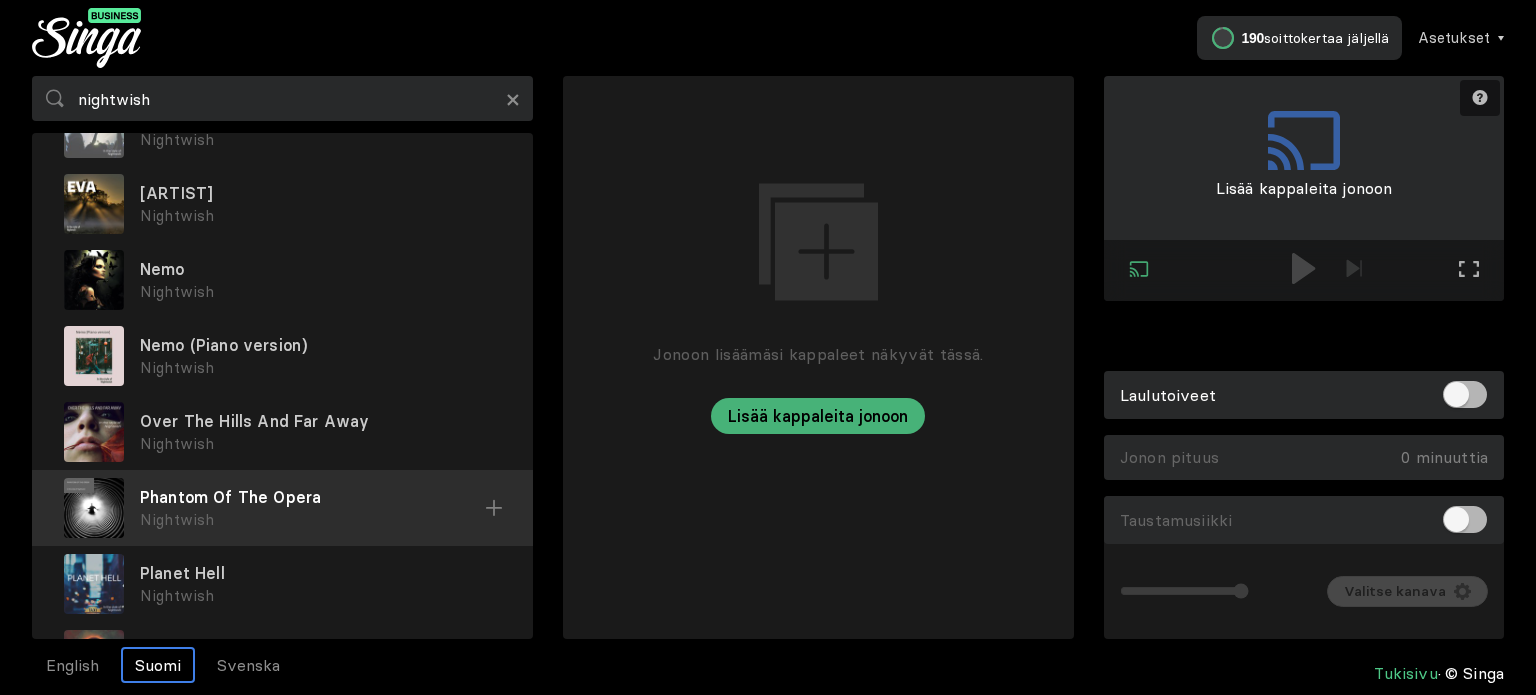 click on "Nightwish" at bounding box center [320, 140] 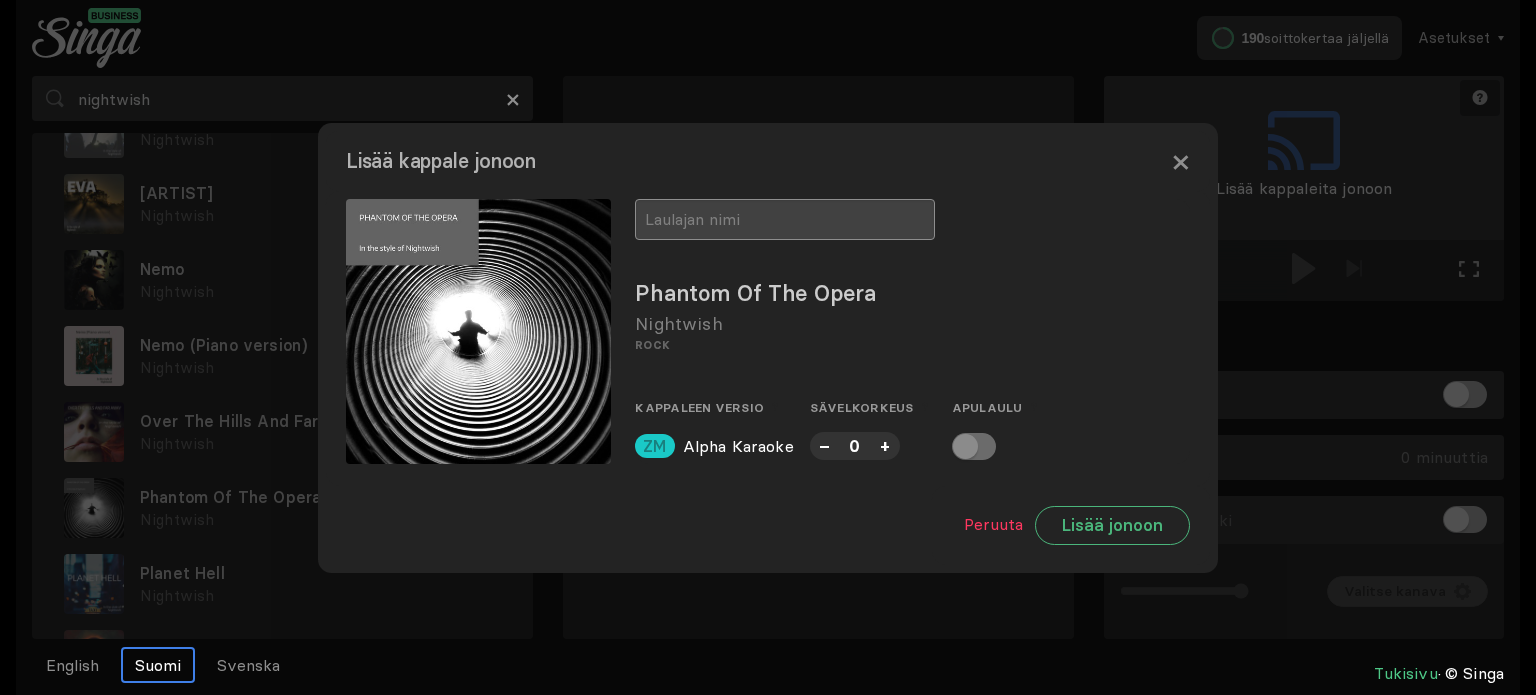 click at bounding box center [785, 219] 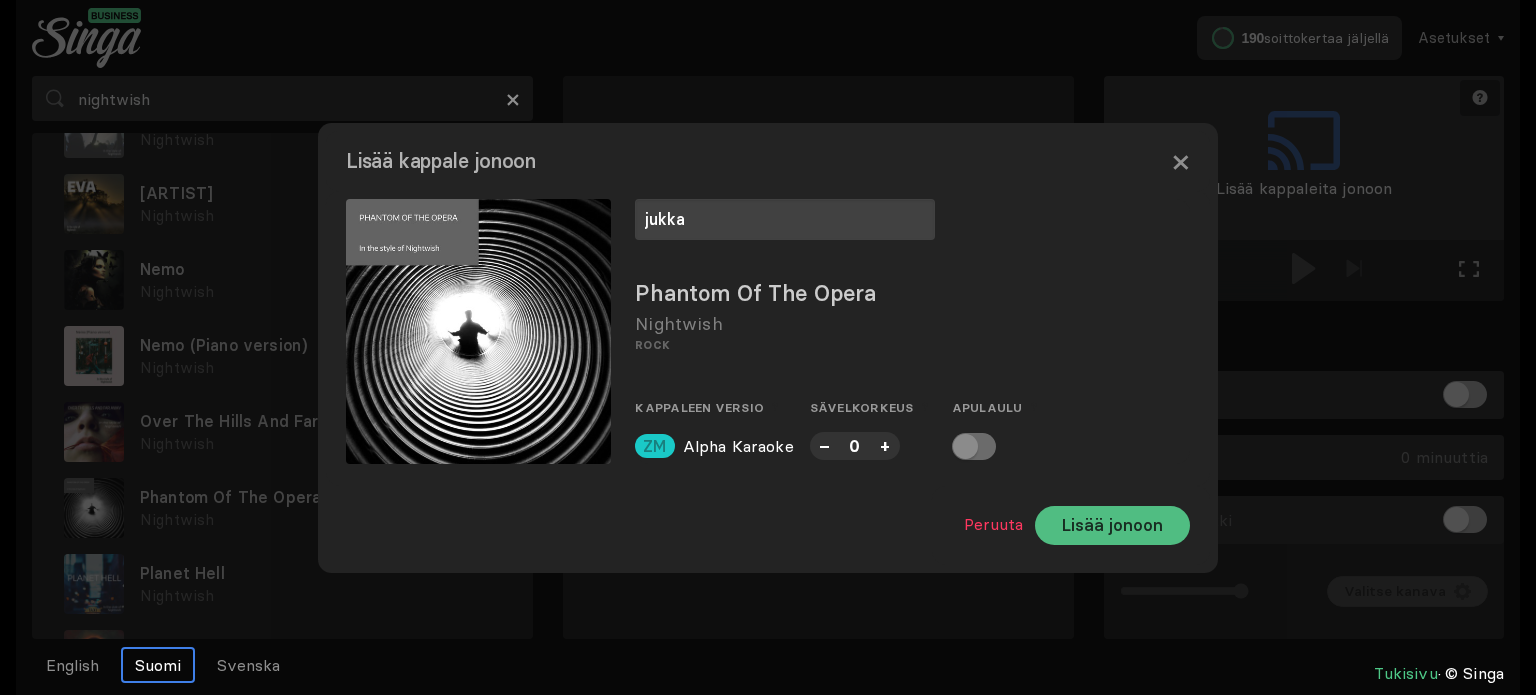 type on "jukka" 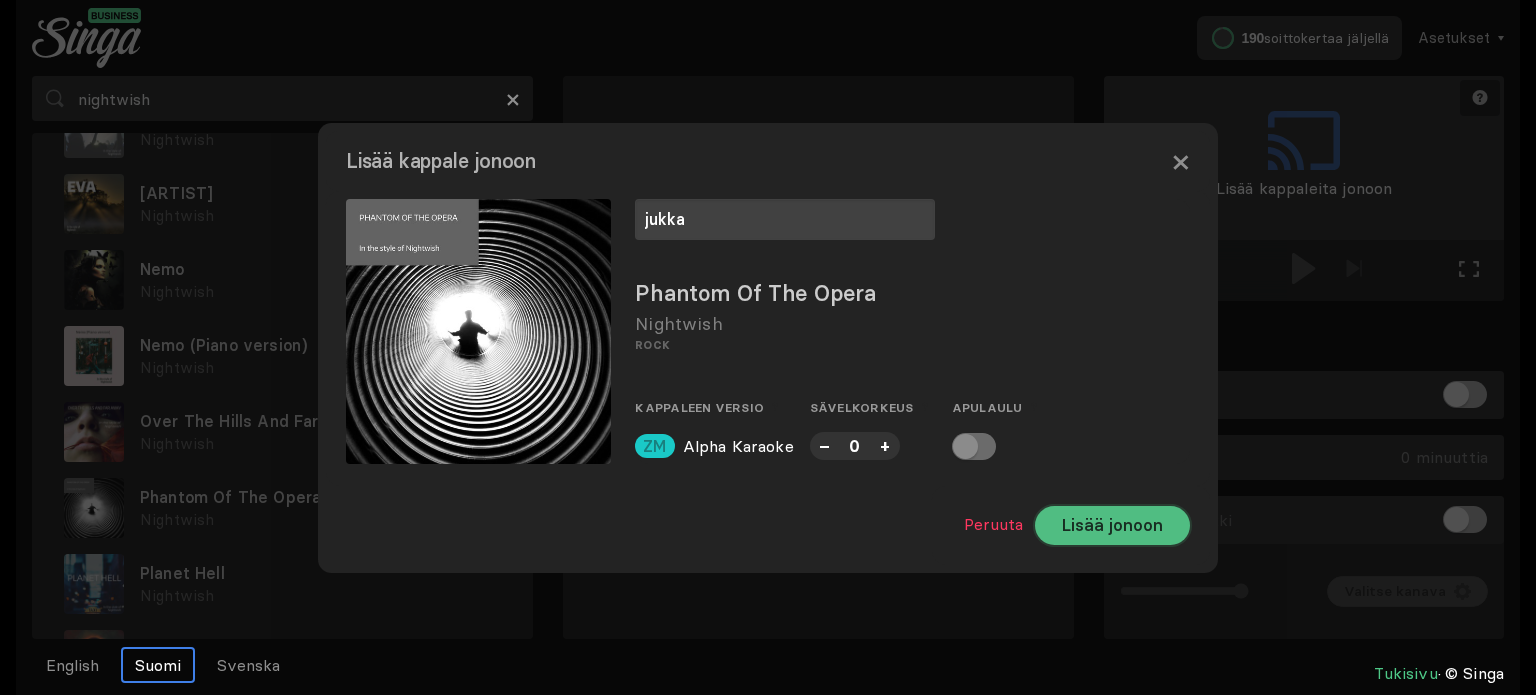 click on "Lisää jonoon" at bounding box center (1112, 525) 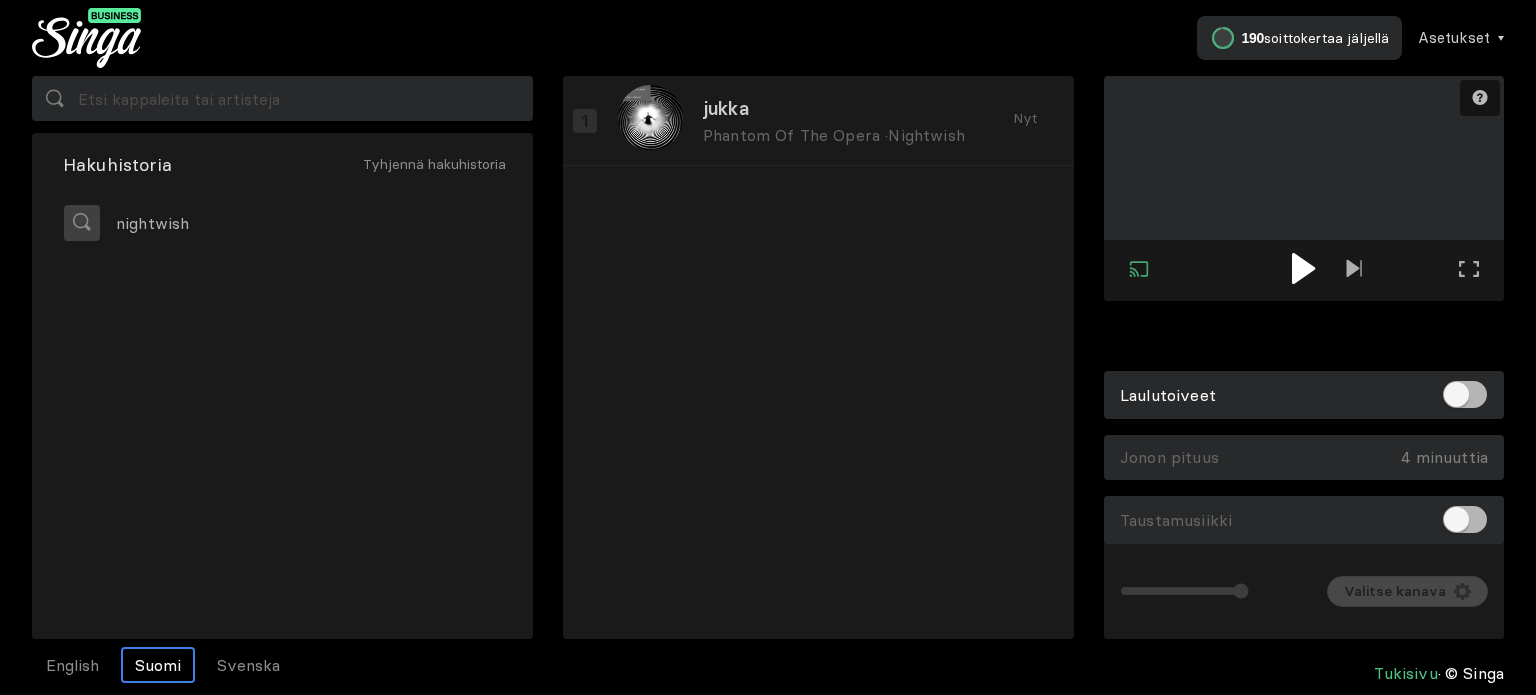 scroll, scrollTop: 0, scrollLeft: 0, axis: both 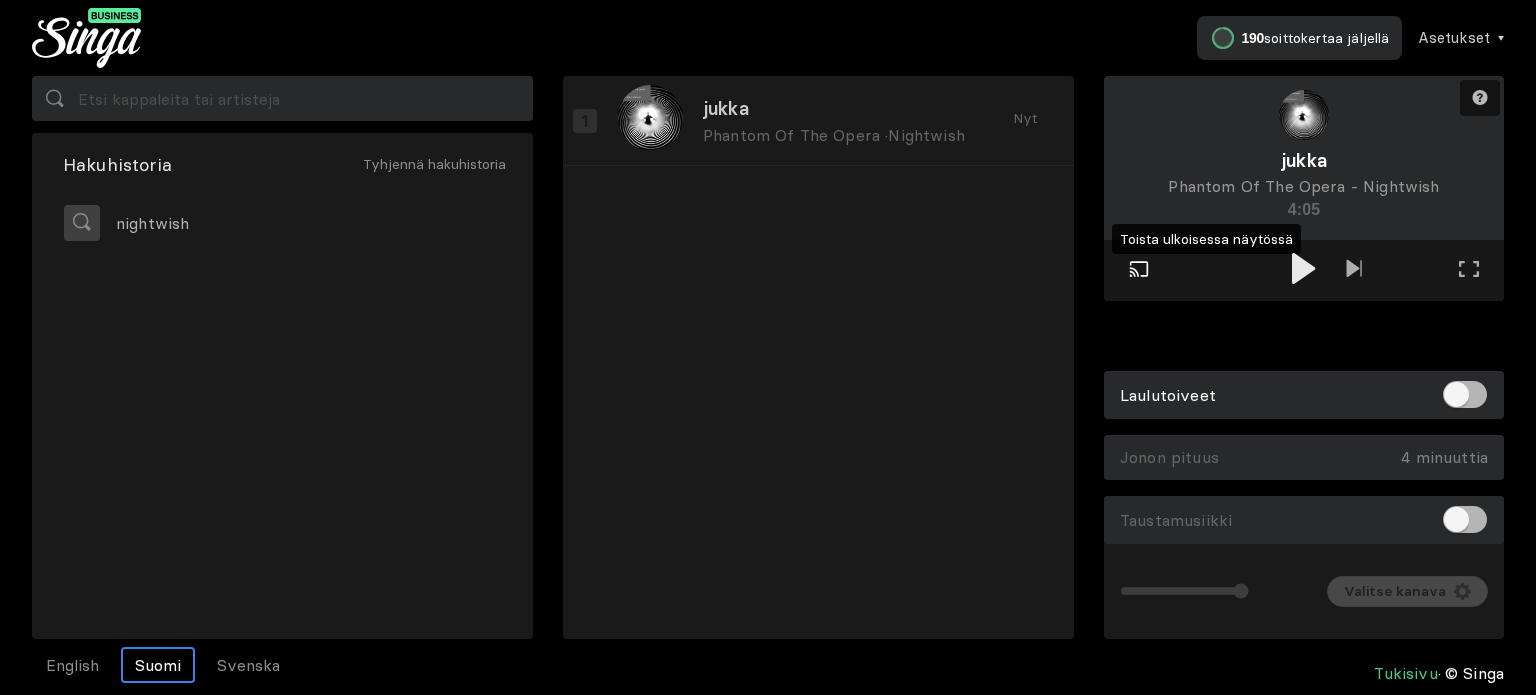 click at bounding box center [1139, 269] 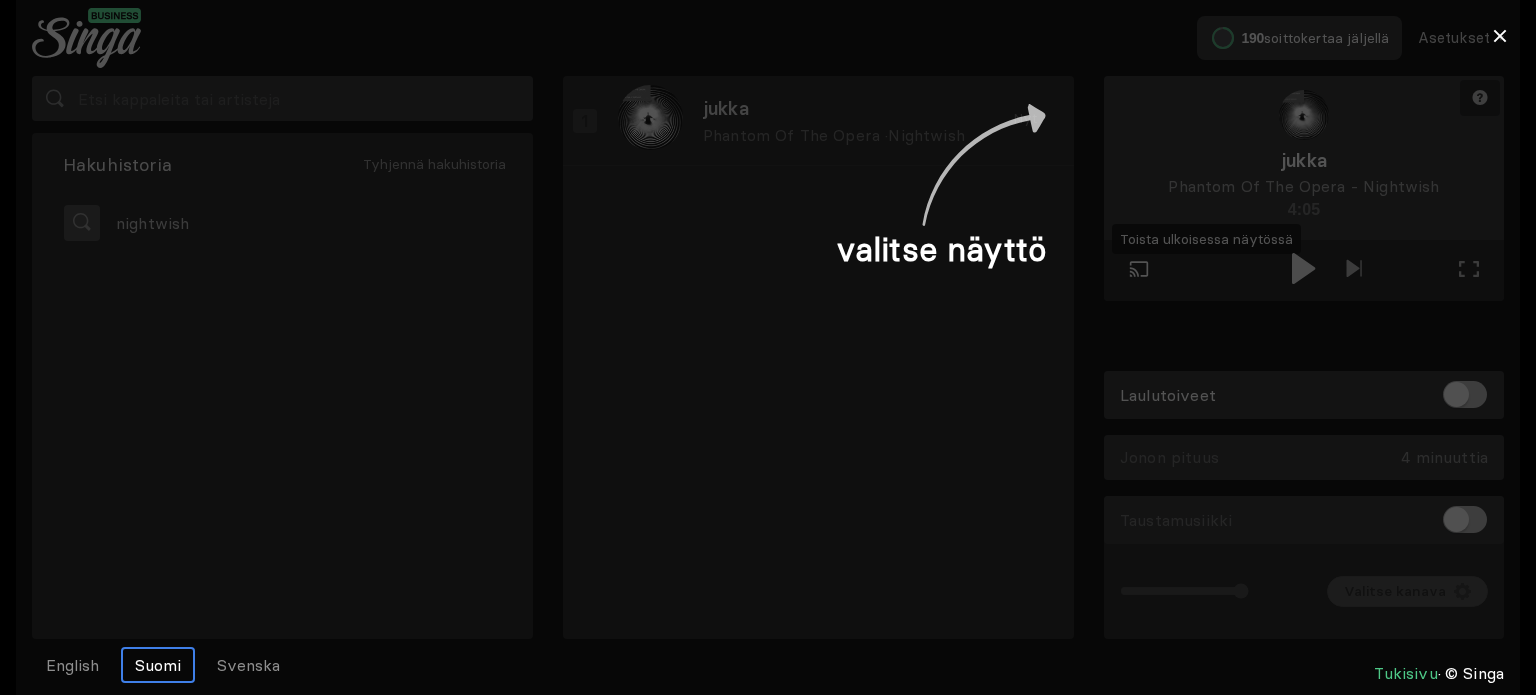 scroll, scrollTop: 0, scrollLeft: 0, axis: both 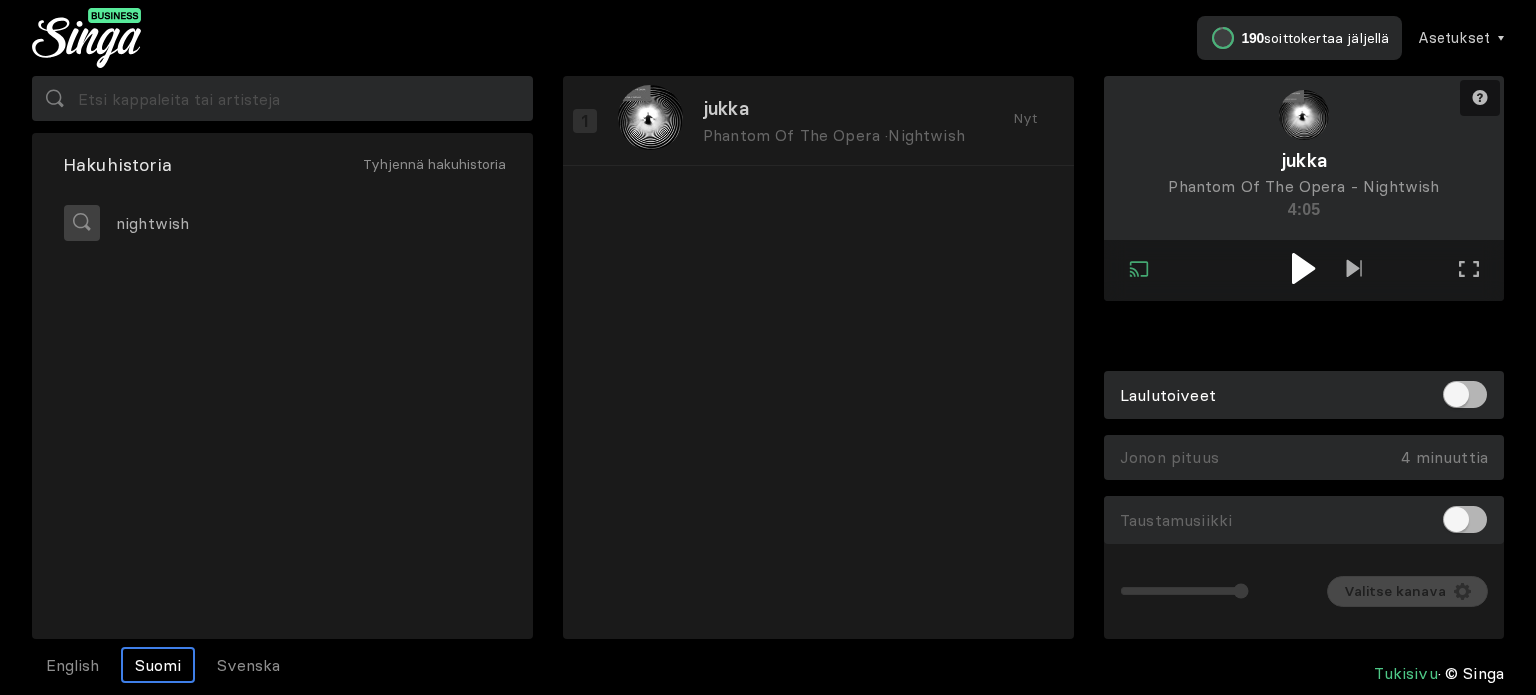 click at bounding box center [1303, 268] 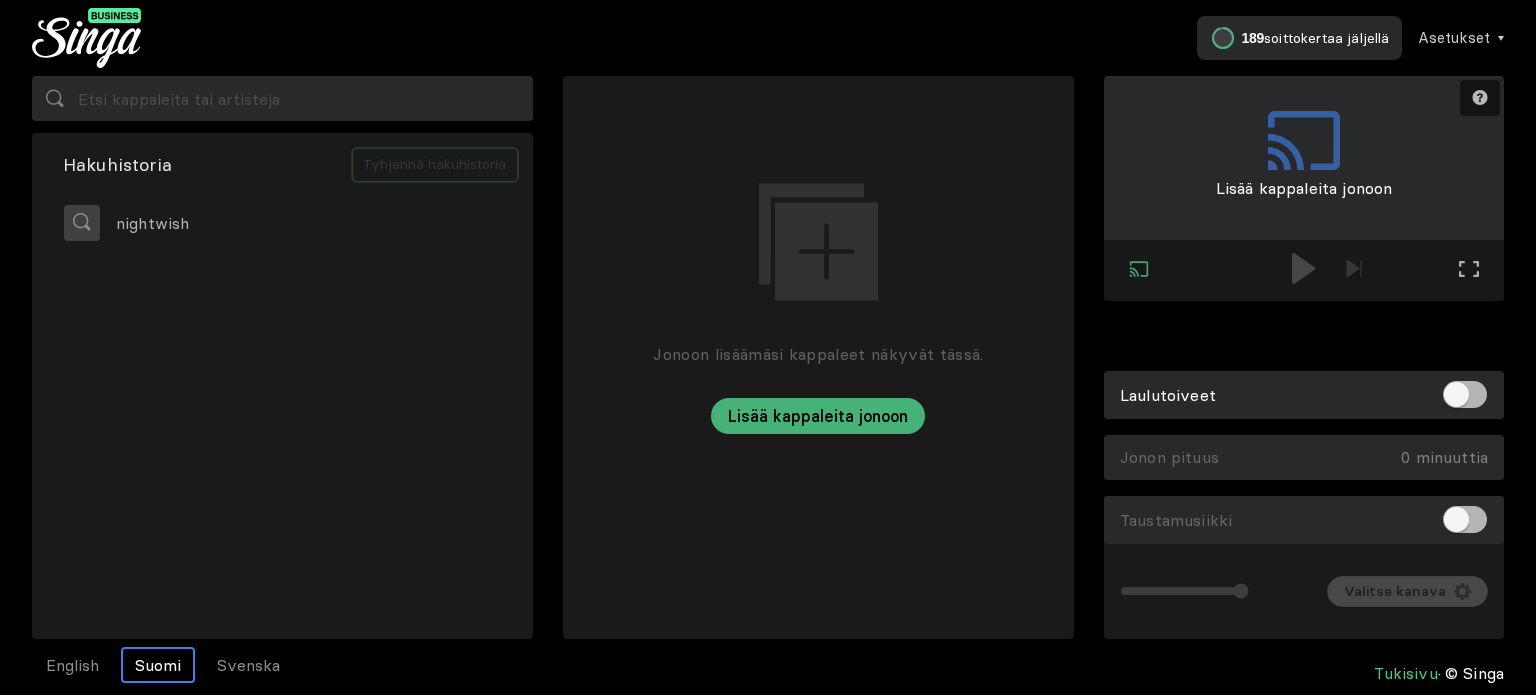 click on "Tyhjennä hakuhistoria" at bounding box center (435, 165) 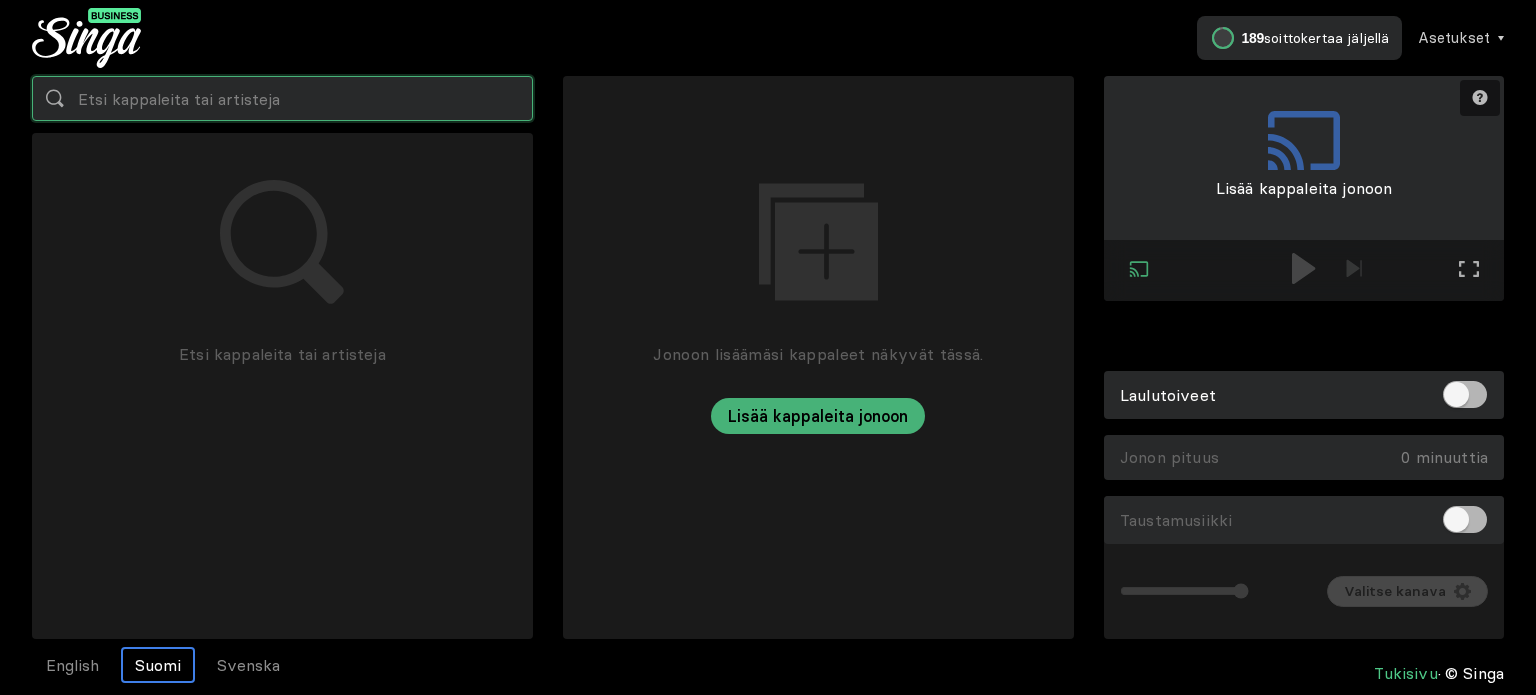 click at bounding box center (282, 98) 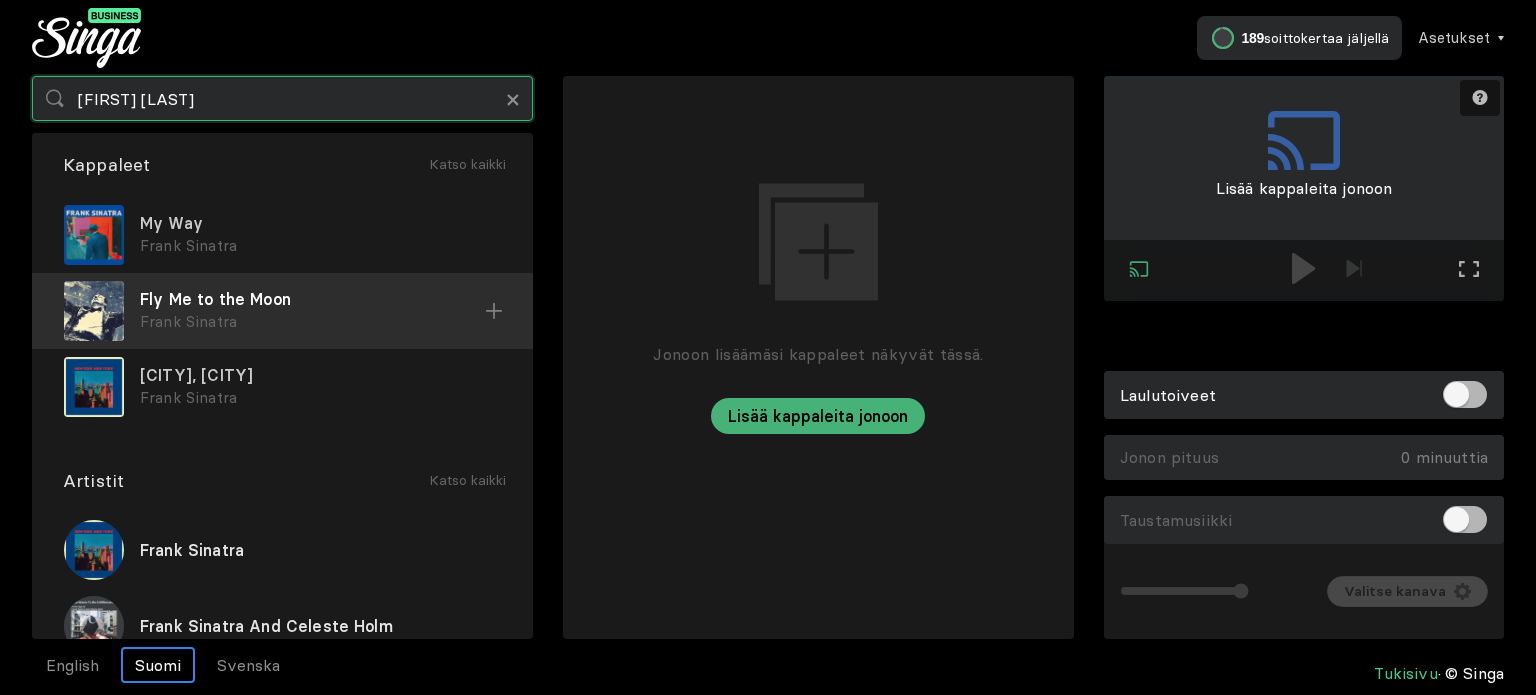 type on "frank sinatra" 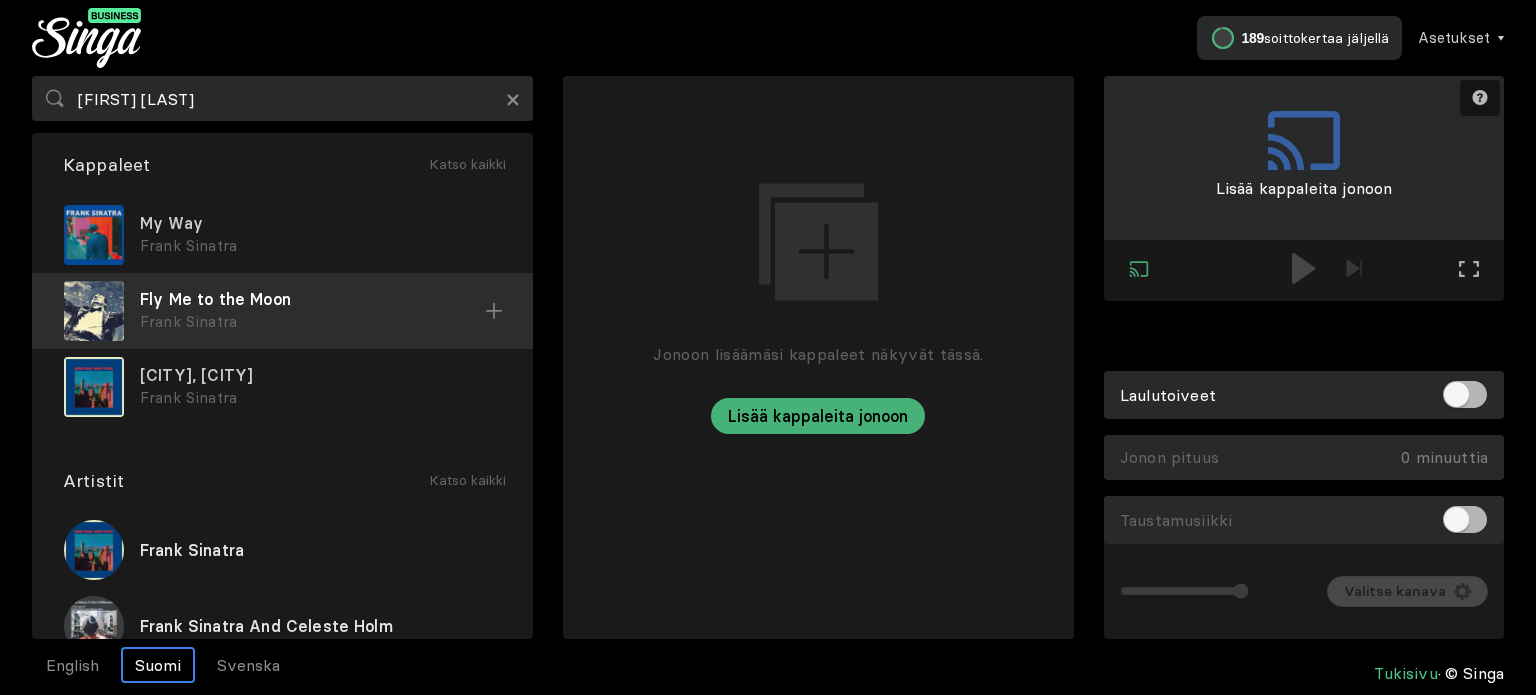 click on "Fly Me to the Moon" at bounding box center (320, 223) 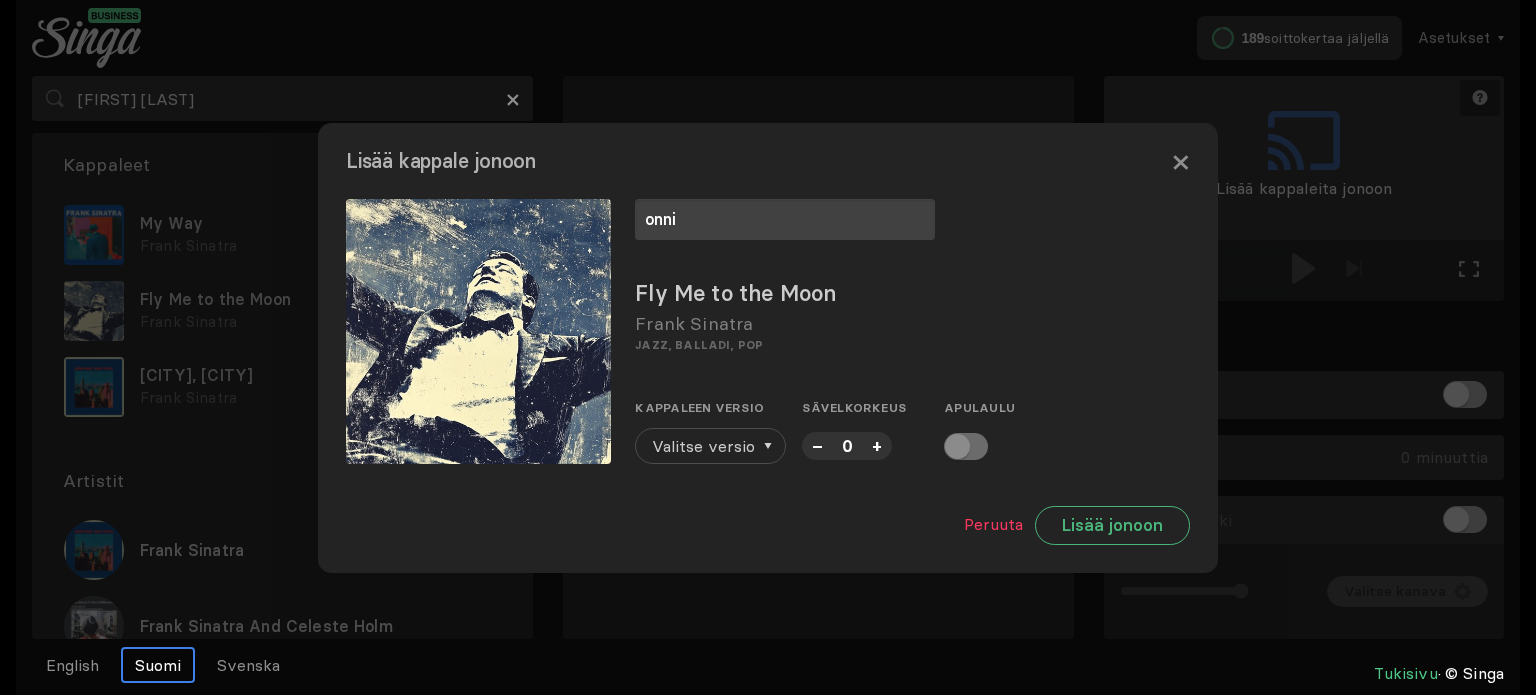 type on "onni" 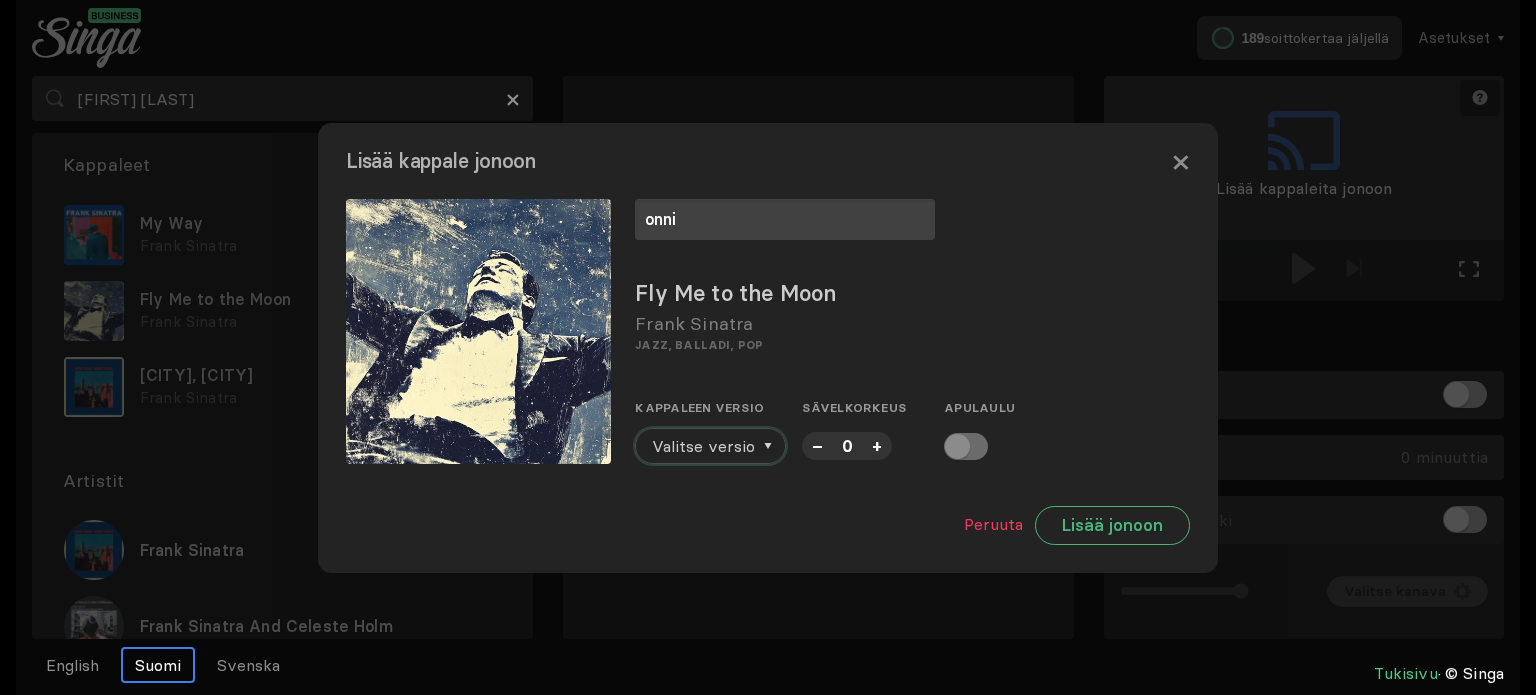 click on "Valitse versio" at bounding box center (703, 446) 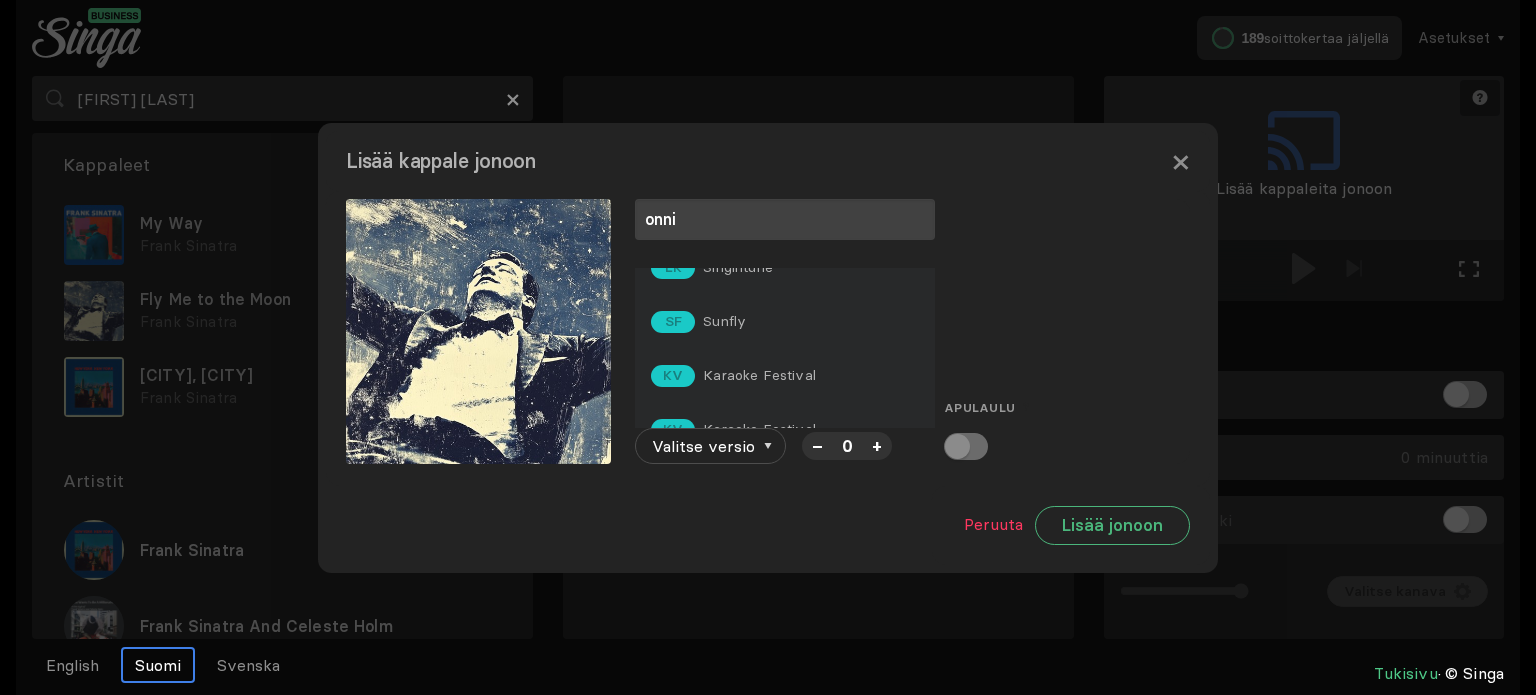scroll, scrollTop: 268, scrollLeft: 0, axis: vertical 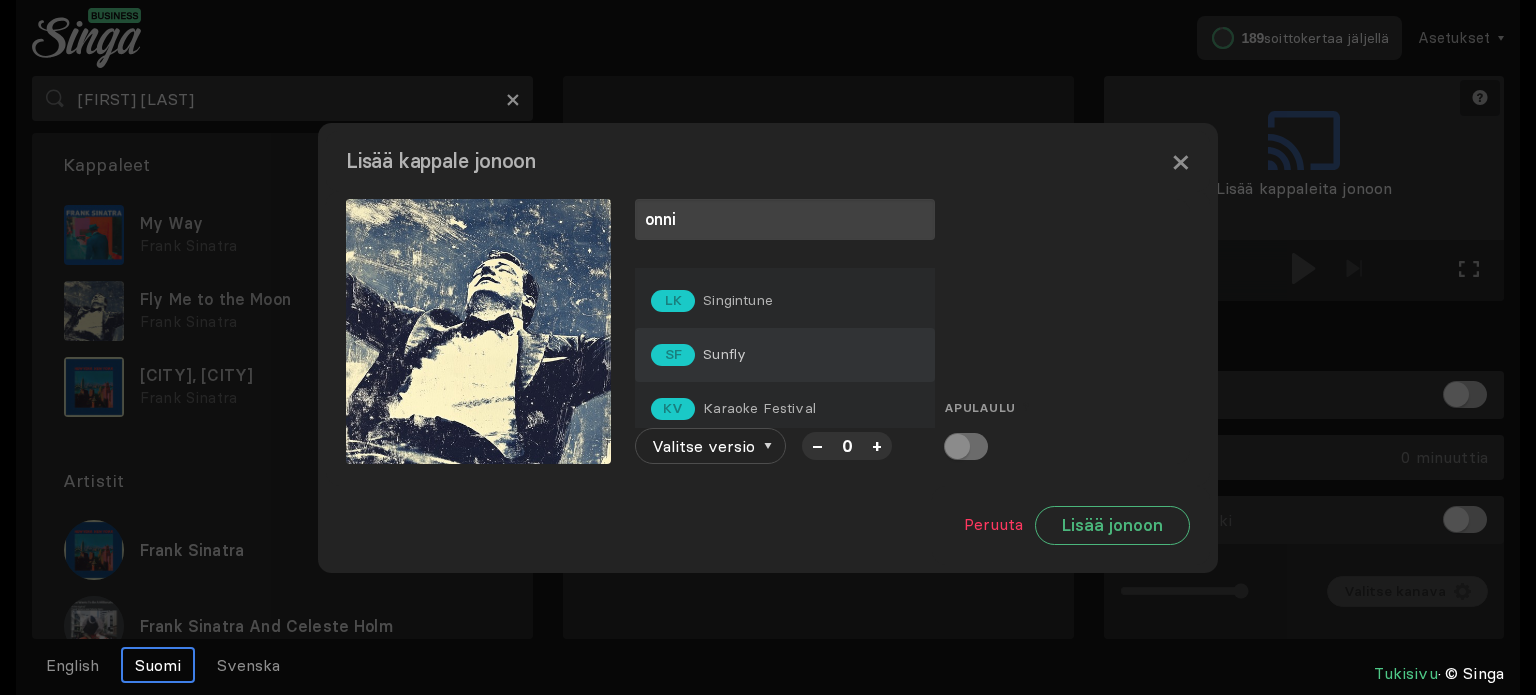 click on "SF Sunfly" at bounding box center (785, 31) 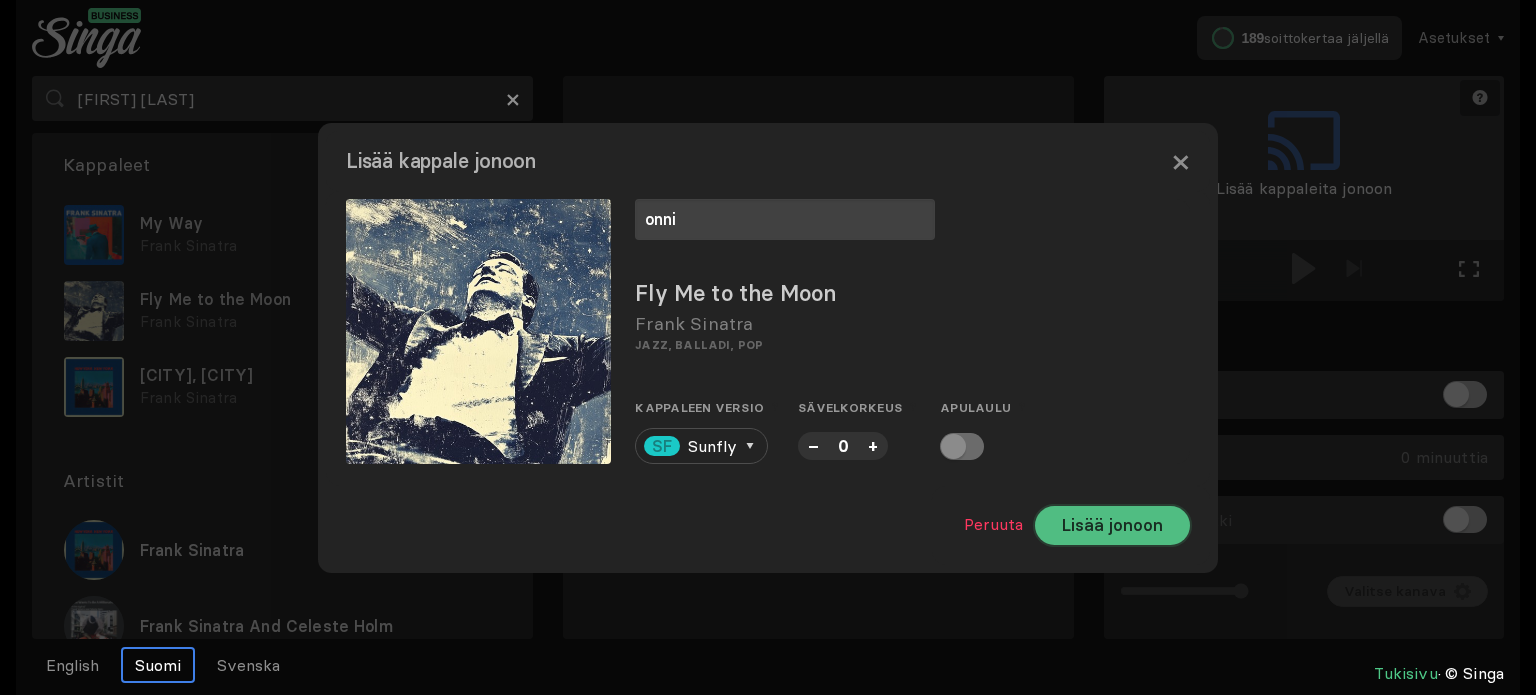 click on "Lisää jonoon" at bounding box center [1112, 525] 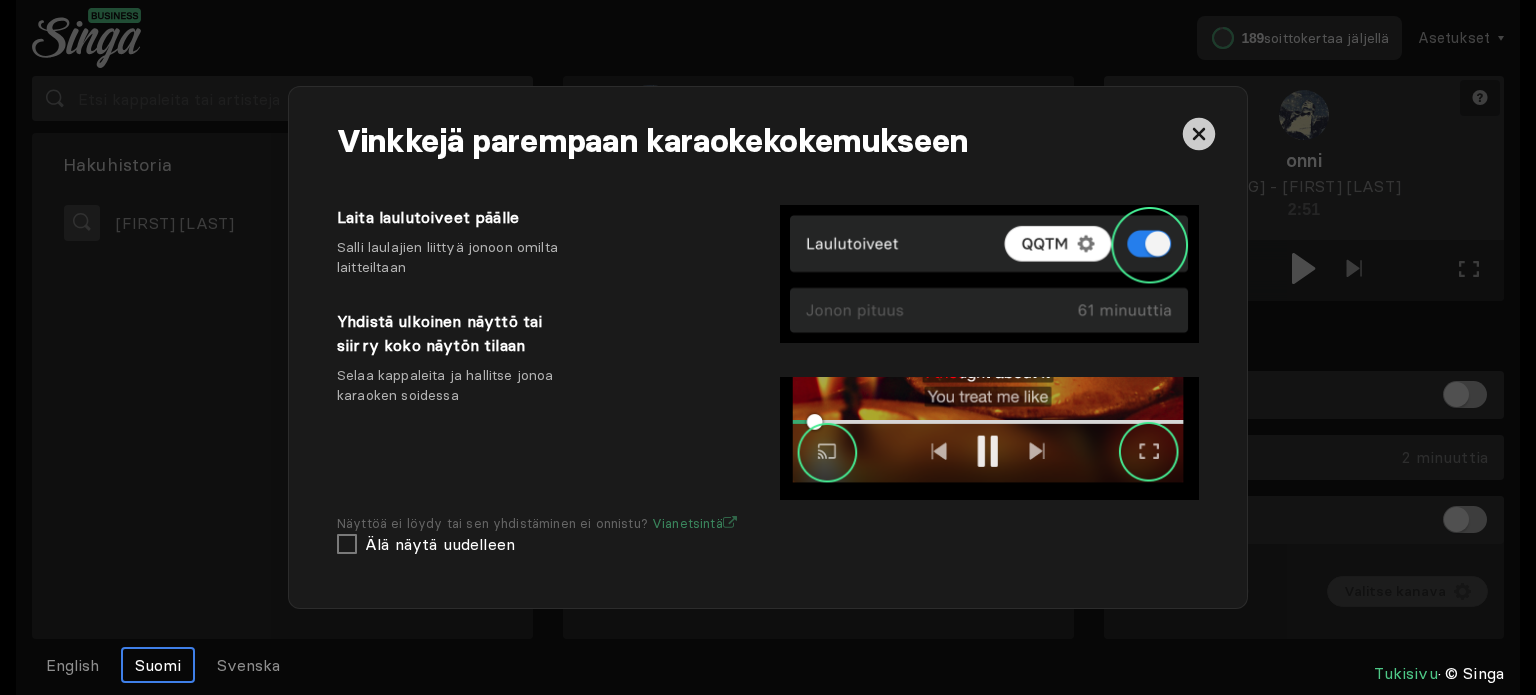 scroll, scrollTop: 0, scrollLeft: 0, axis: both 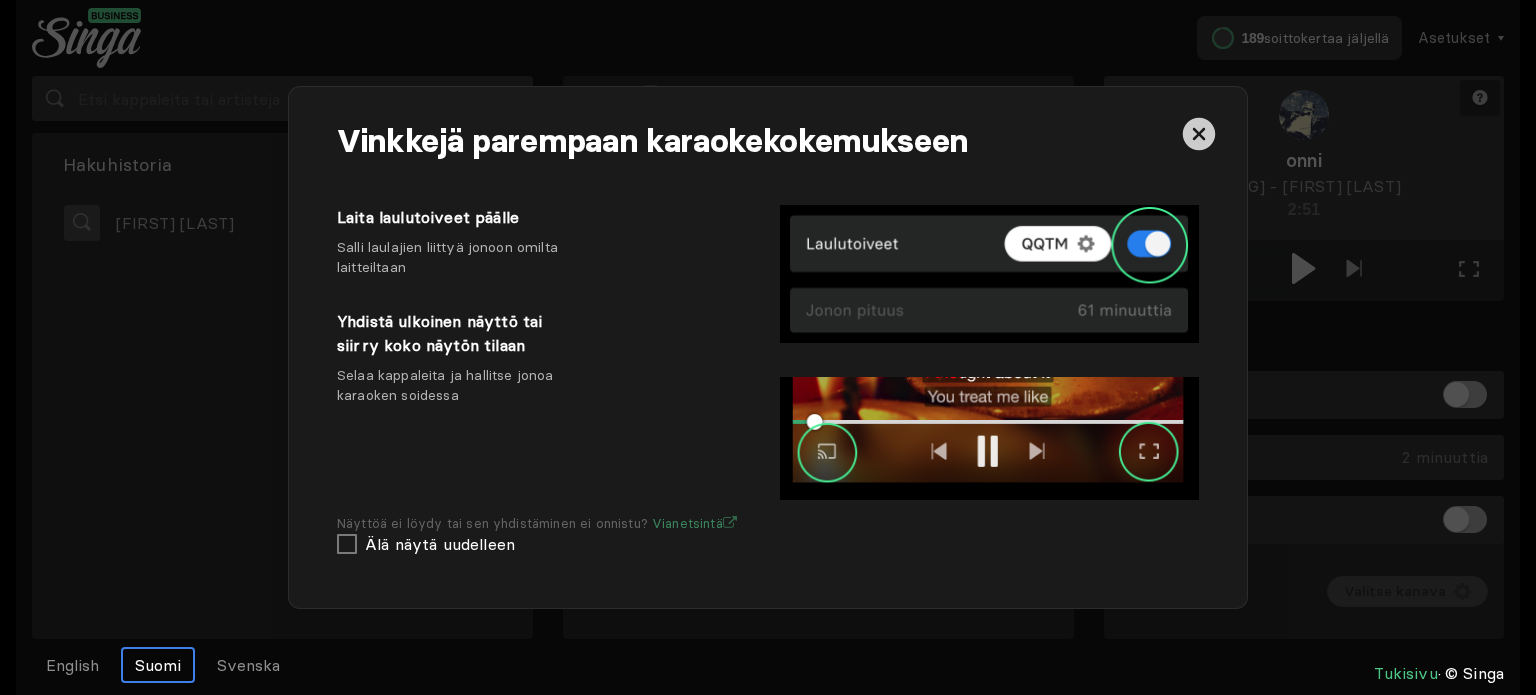 click at bounding box center (1199, 134) 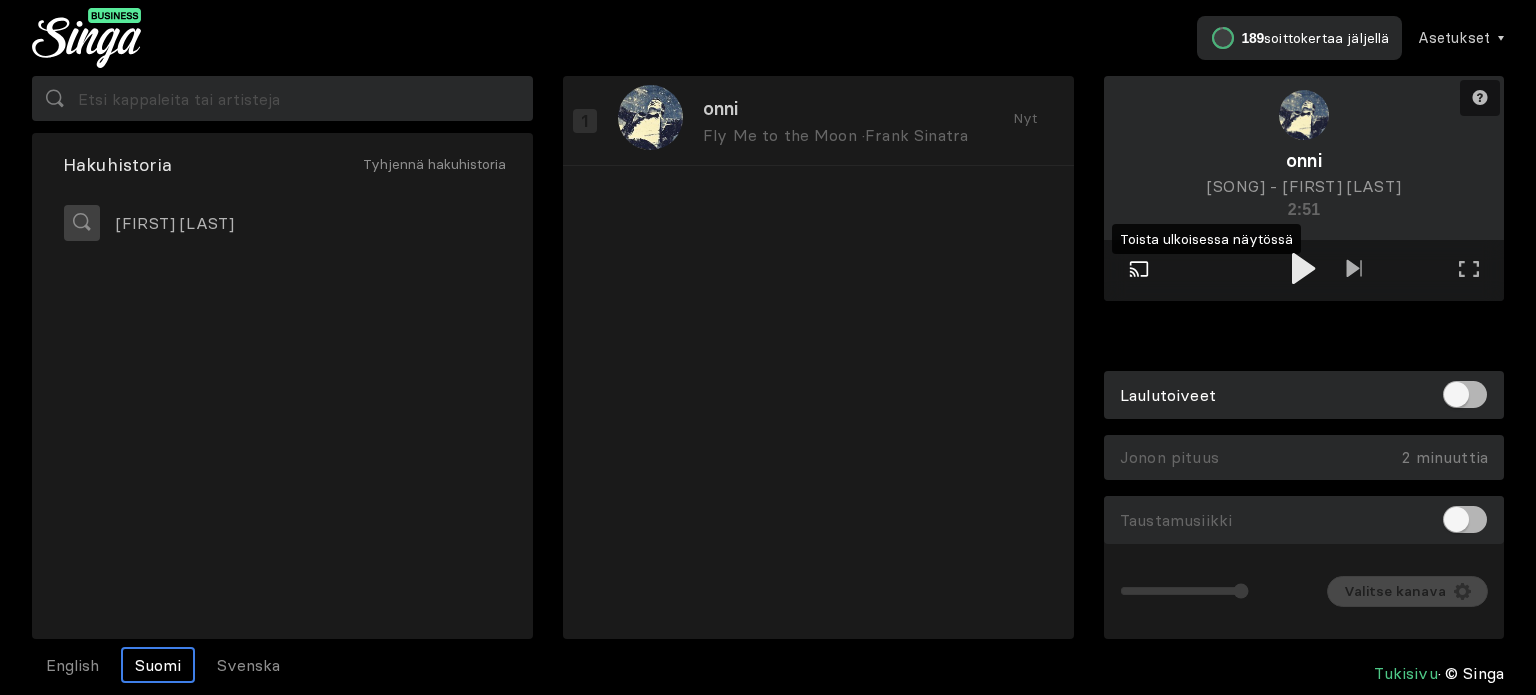 click at bounding box center (1139, 269) 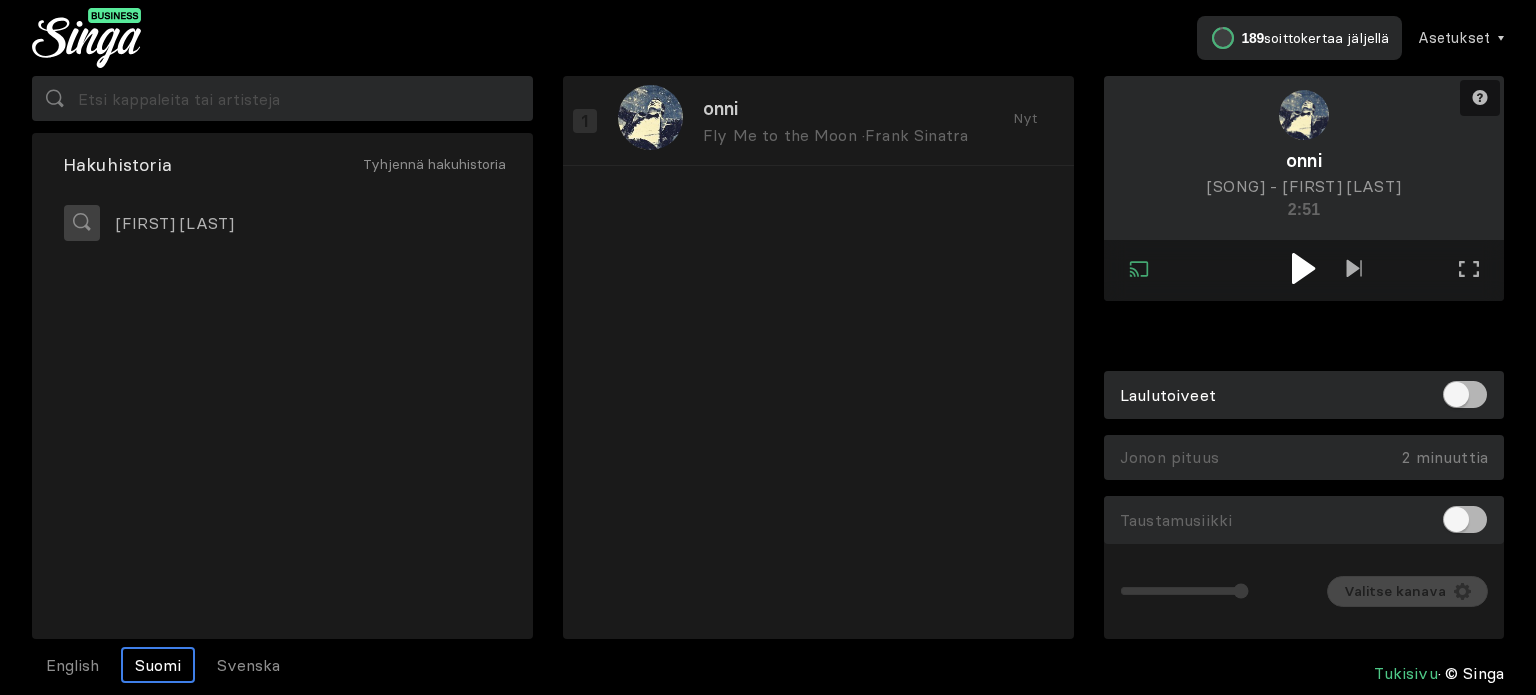 click at bounding box center (1303, 268) 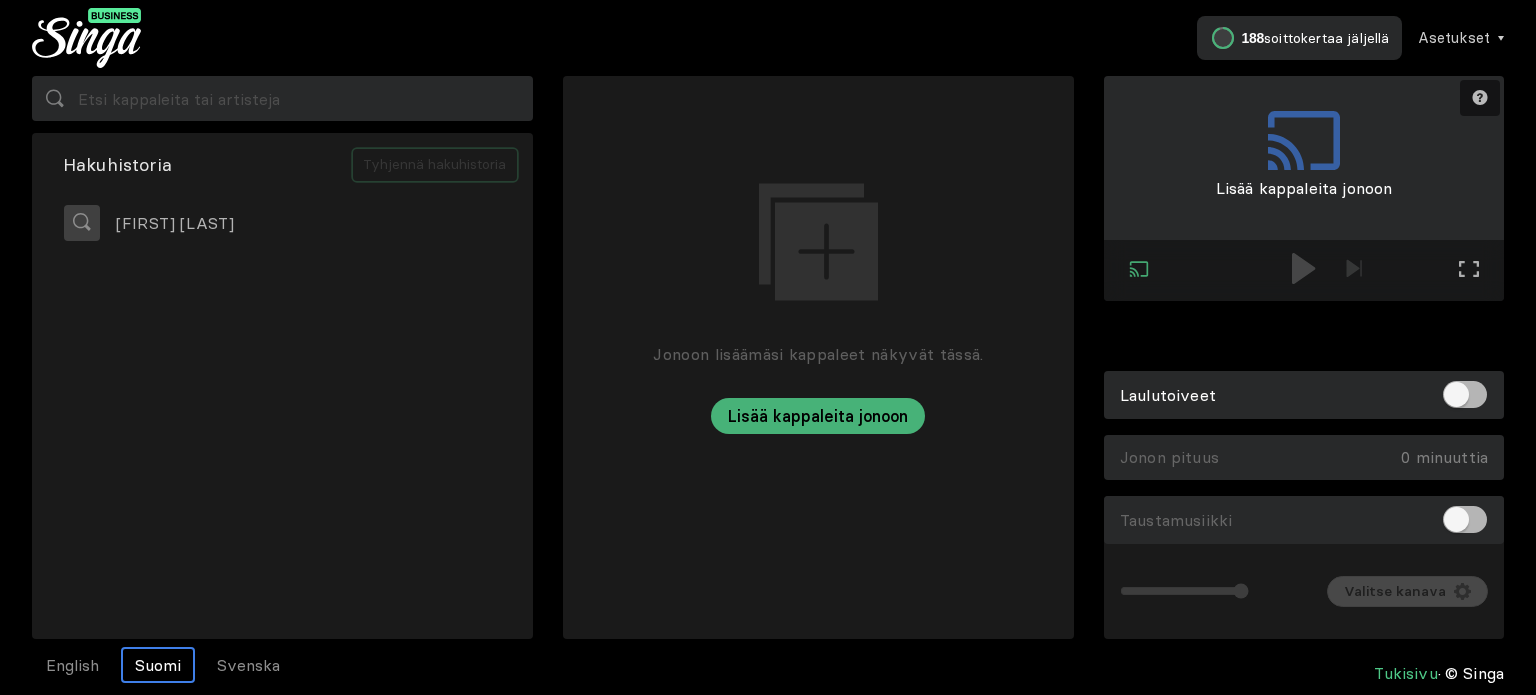 click on "Tyhjennä hakuhistoria" at bounding box center (435, 165) 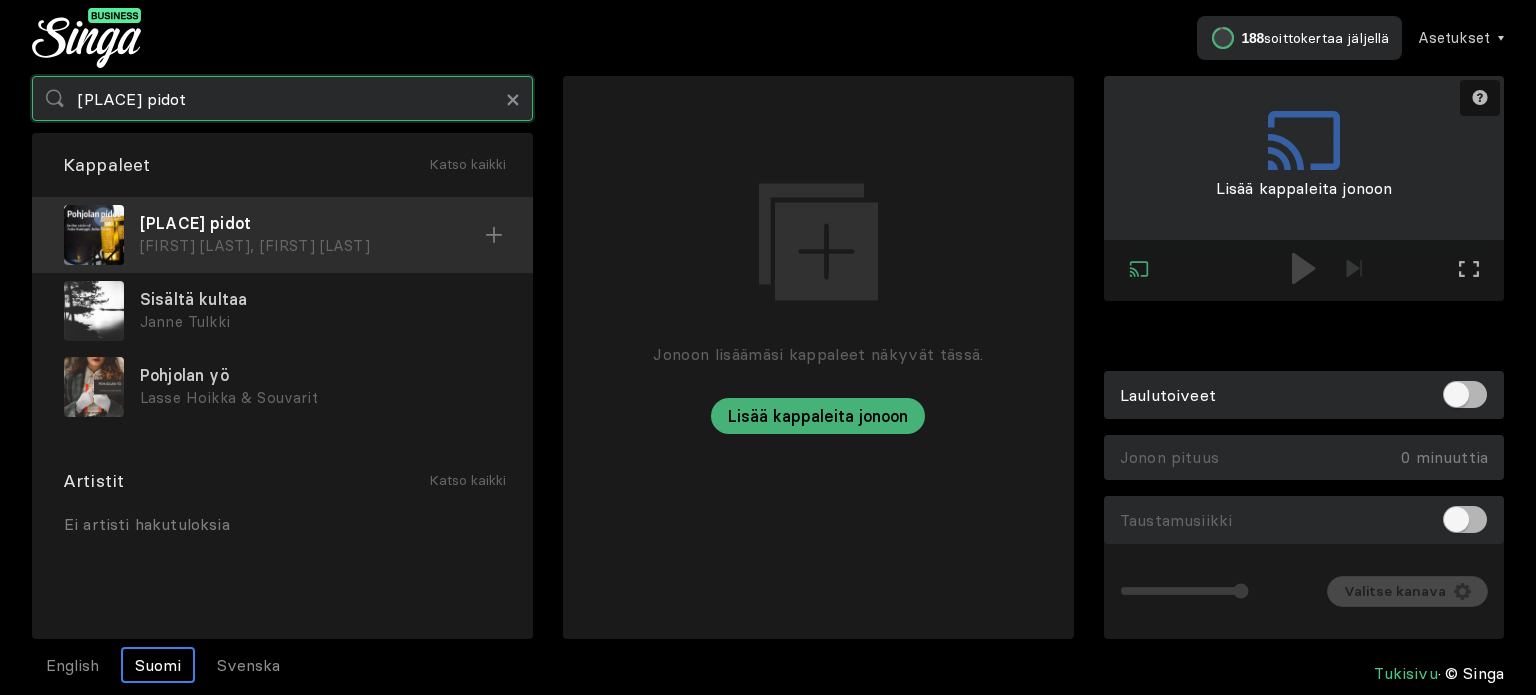 type on "[PROPER_NOUN] pidot" 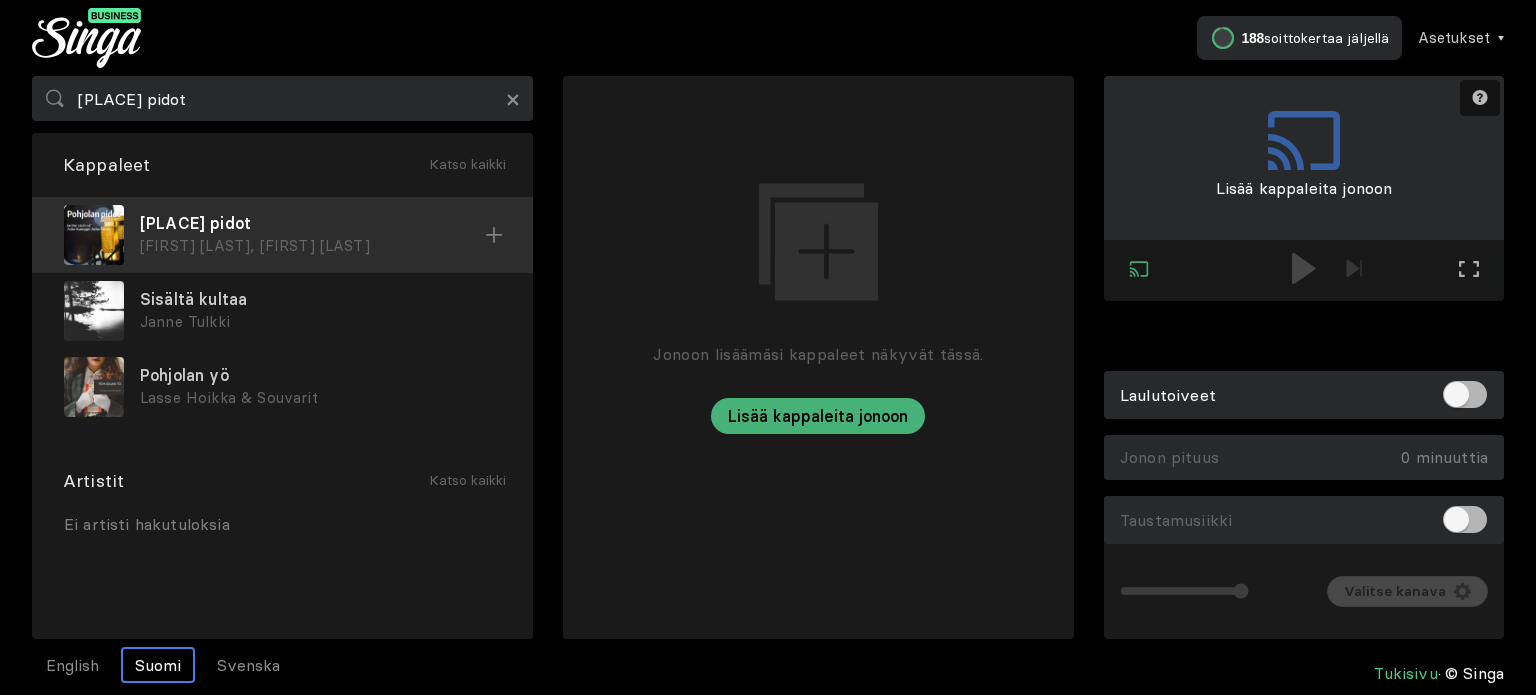 click on "Pohjolan pidot Juha Vainio, Asko Kamppi" at bounding box center (282, 235) 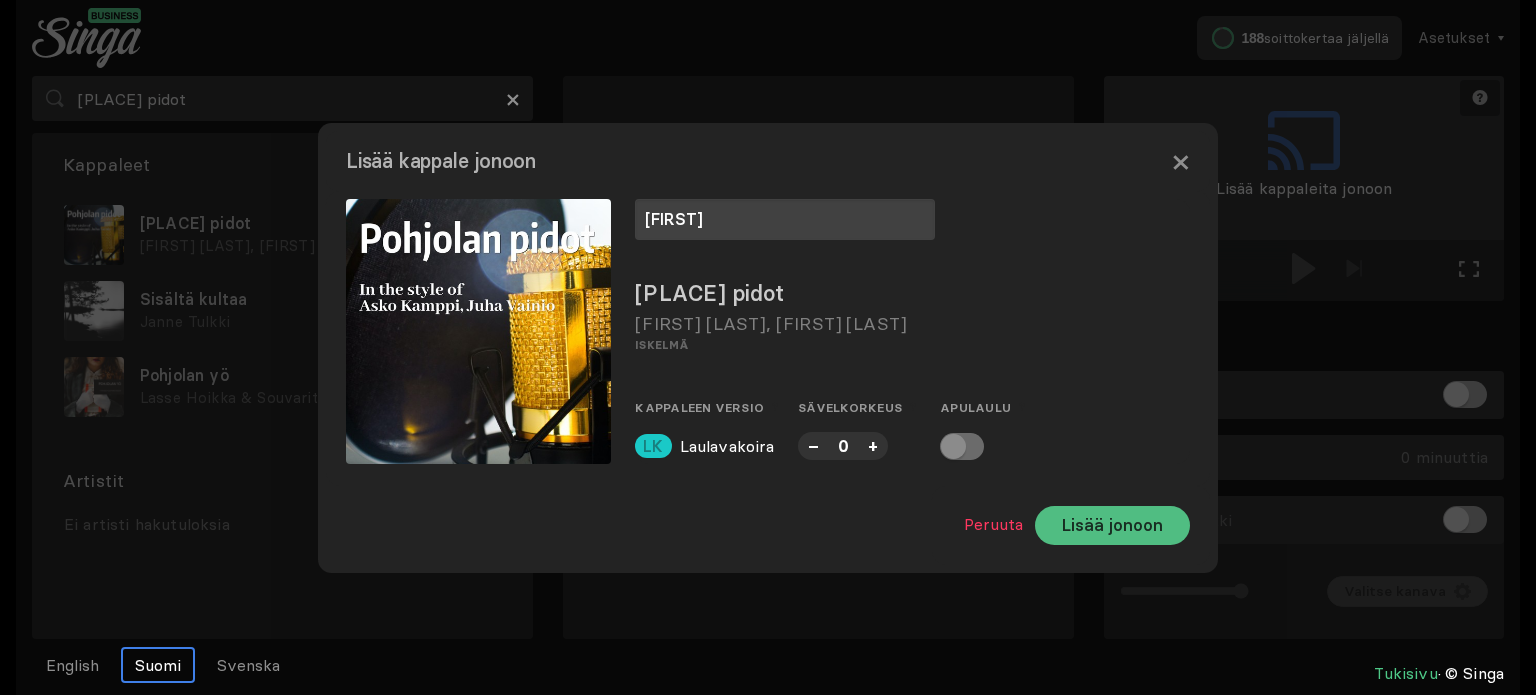 type on "[FIRST]" 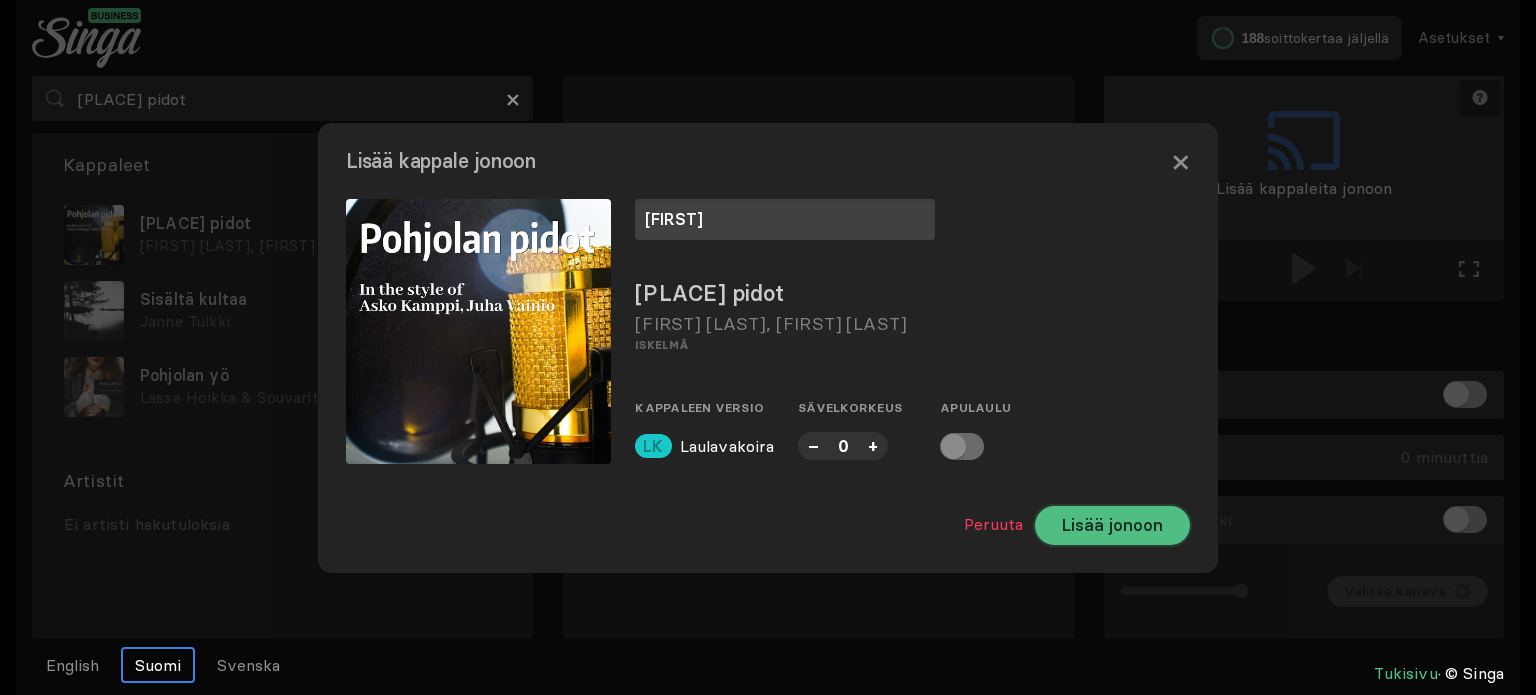 click on "Lisää jonoon" at bounding box center [1112, 525] 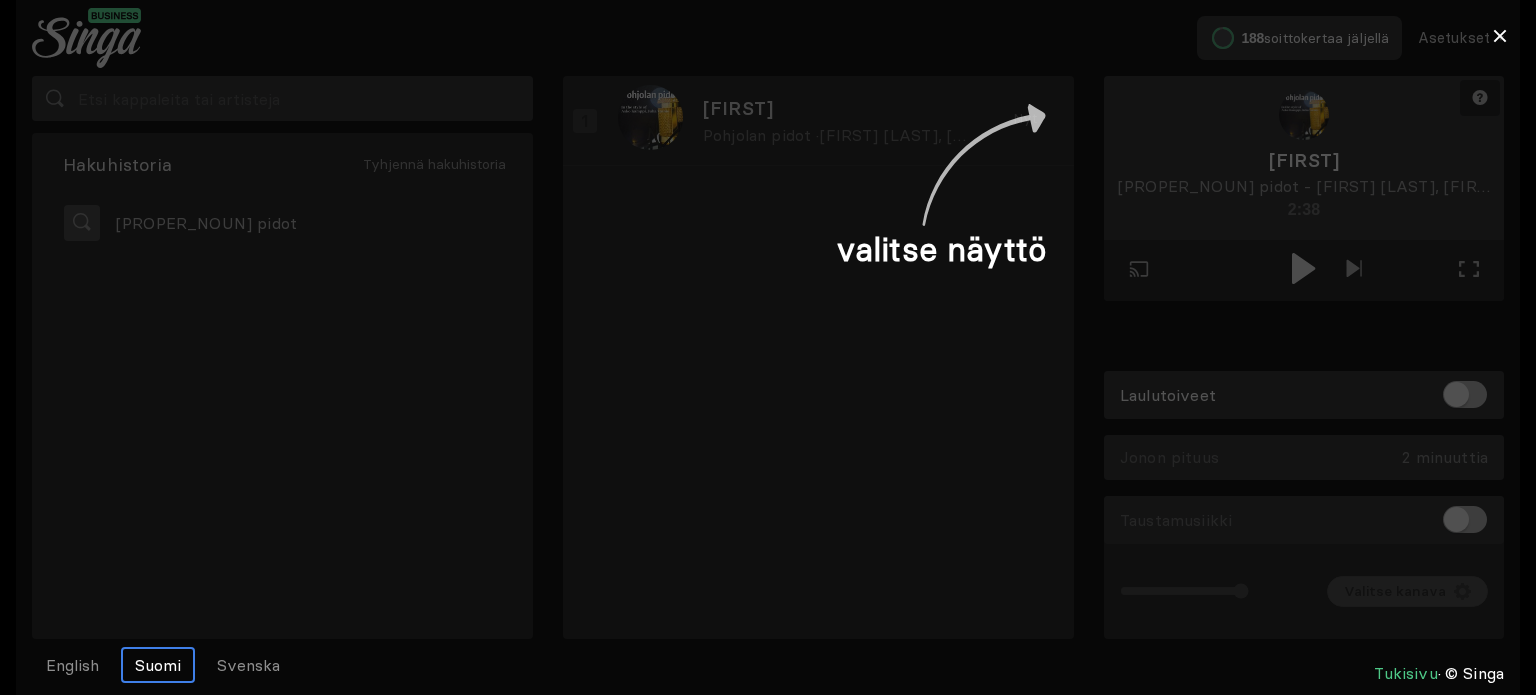scroll, scrollTop: 0, scrollLeft: 0, axis: both 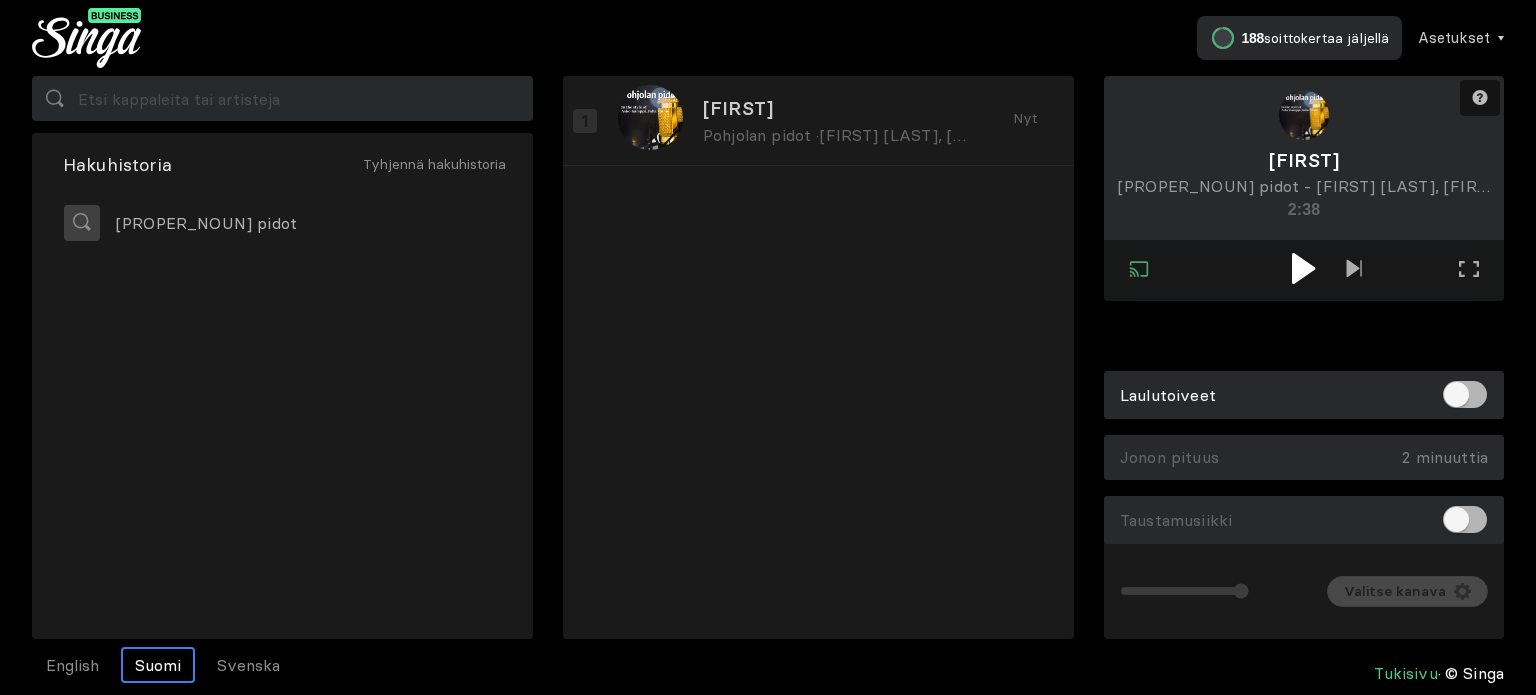 click at bounding box center [1303, 268] 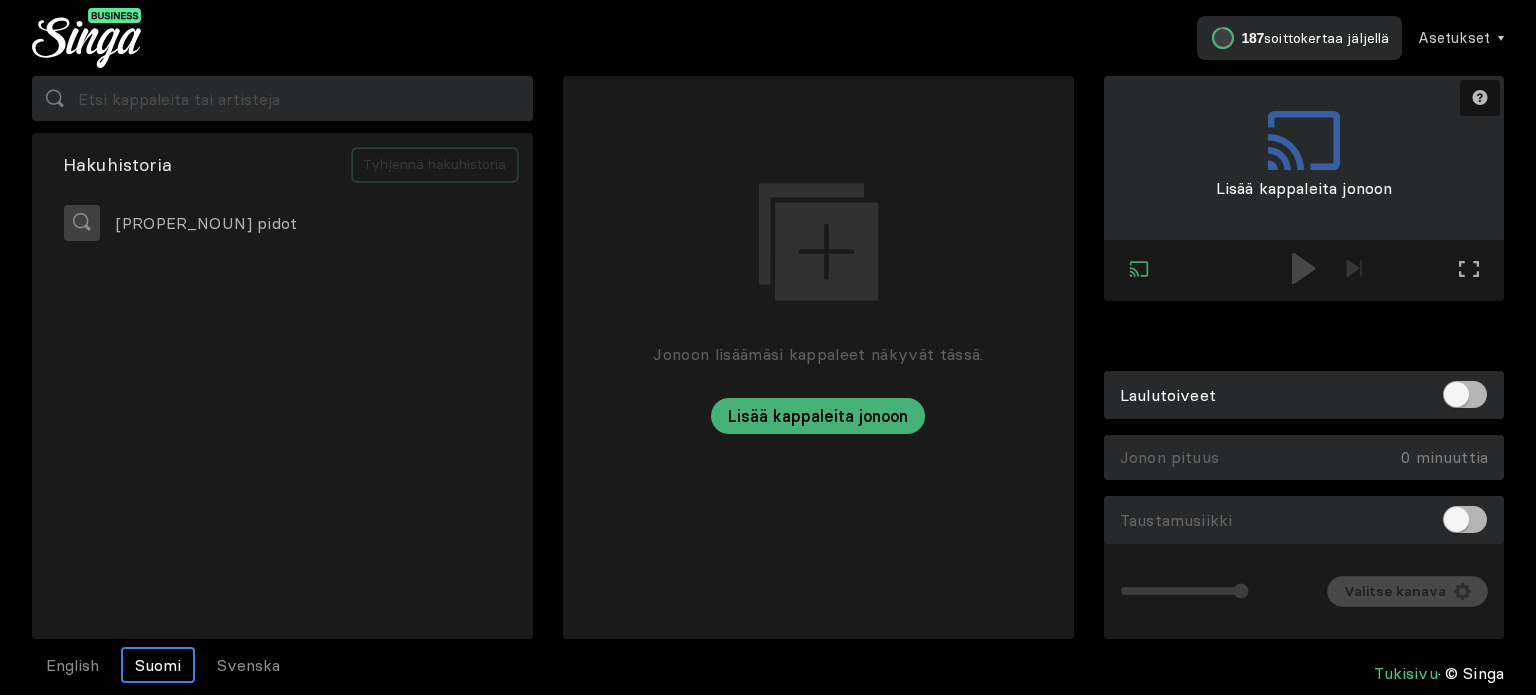 click on "Tyhjennä hakuhistoria" at bounding box center [435, 165] 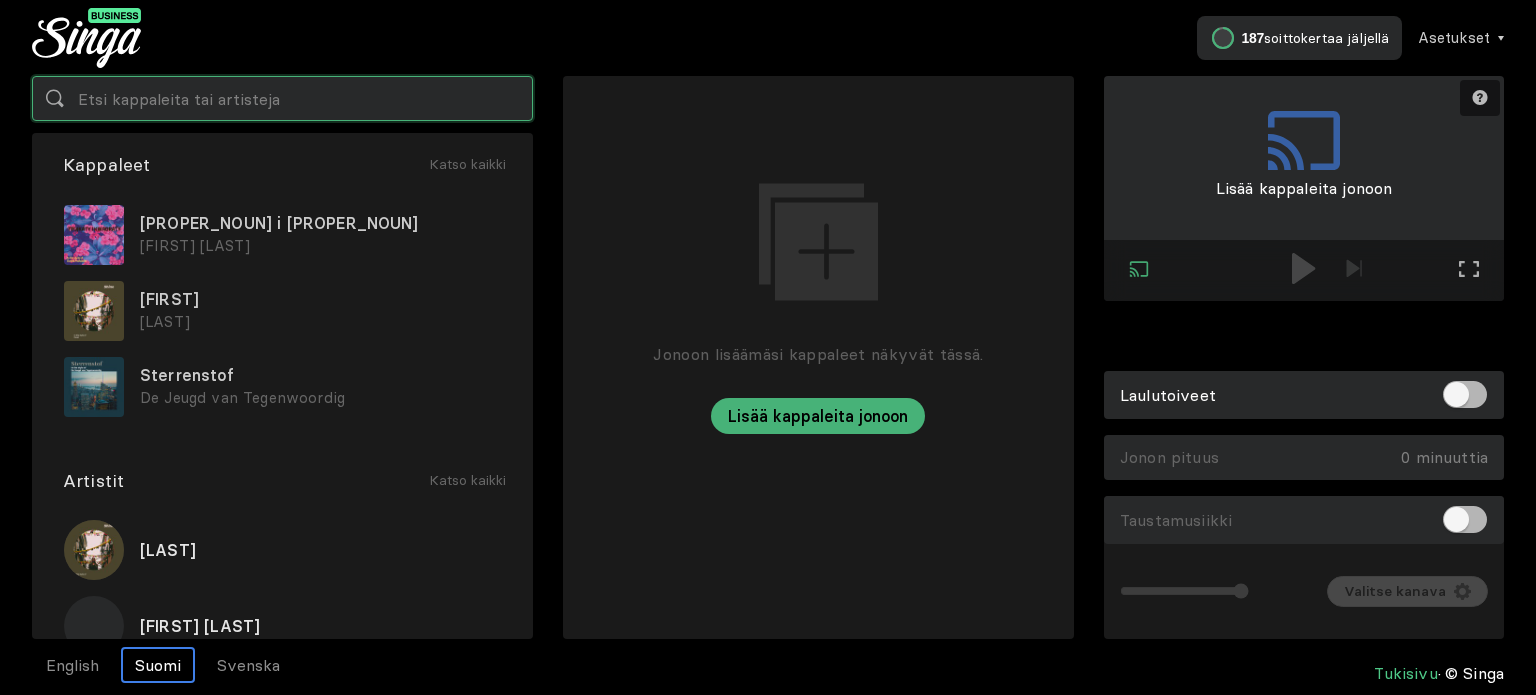 click at bounding box center [282, 98] 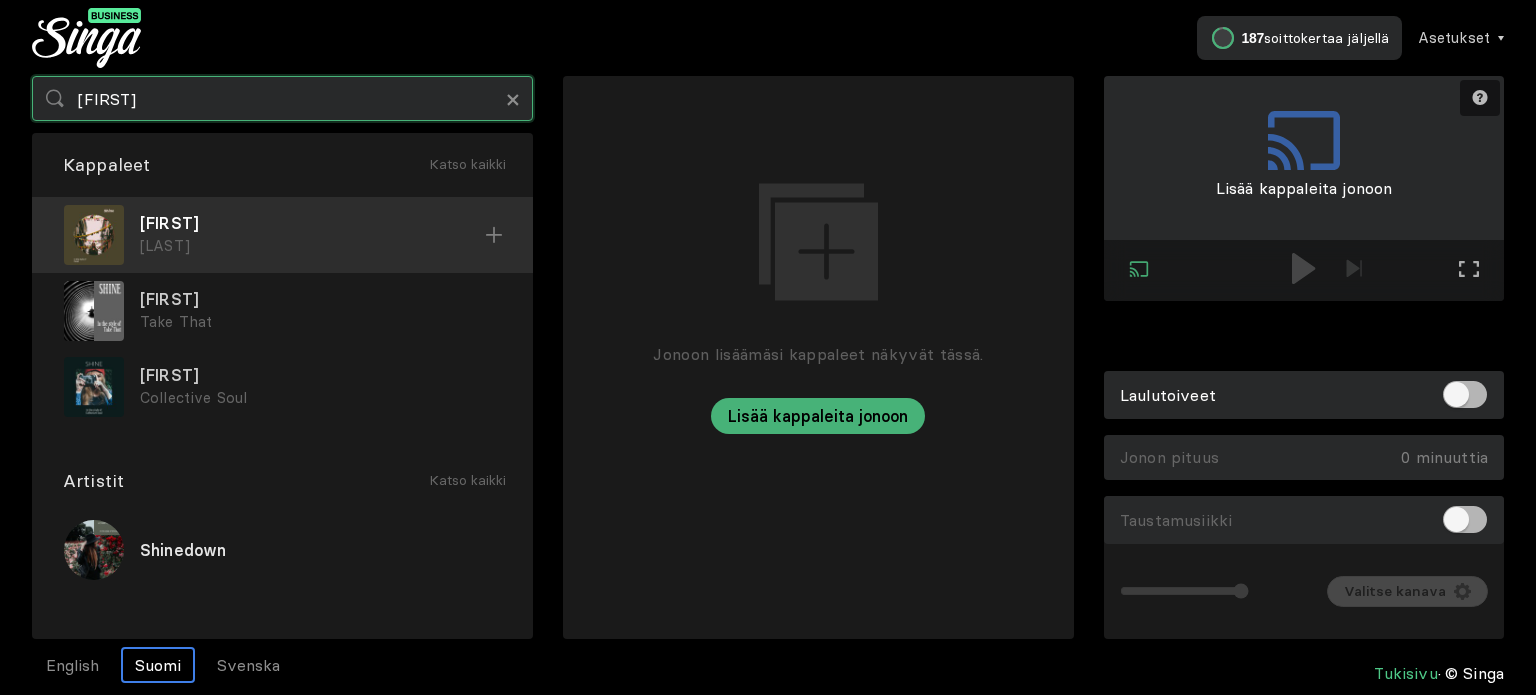 type on "[FIRST]" 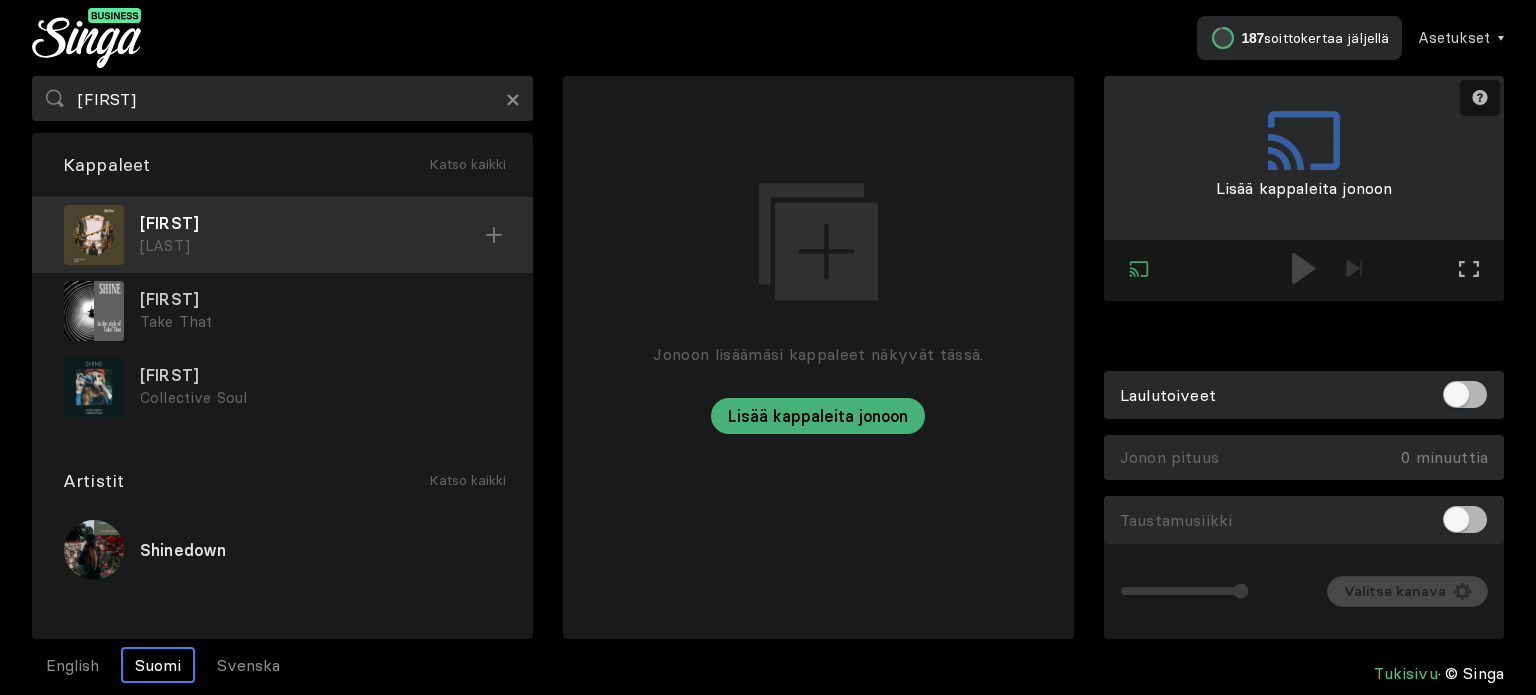 click on "[FIRST]" at bounding box center (312, 223) 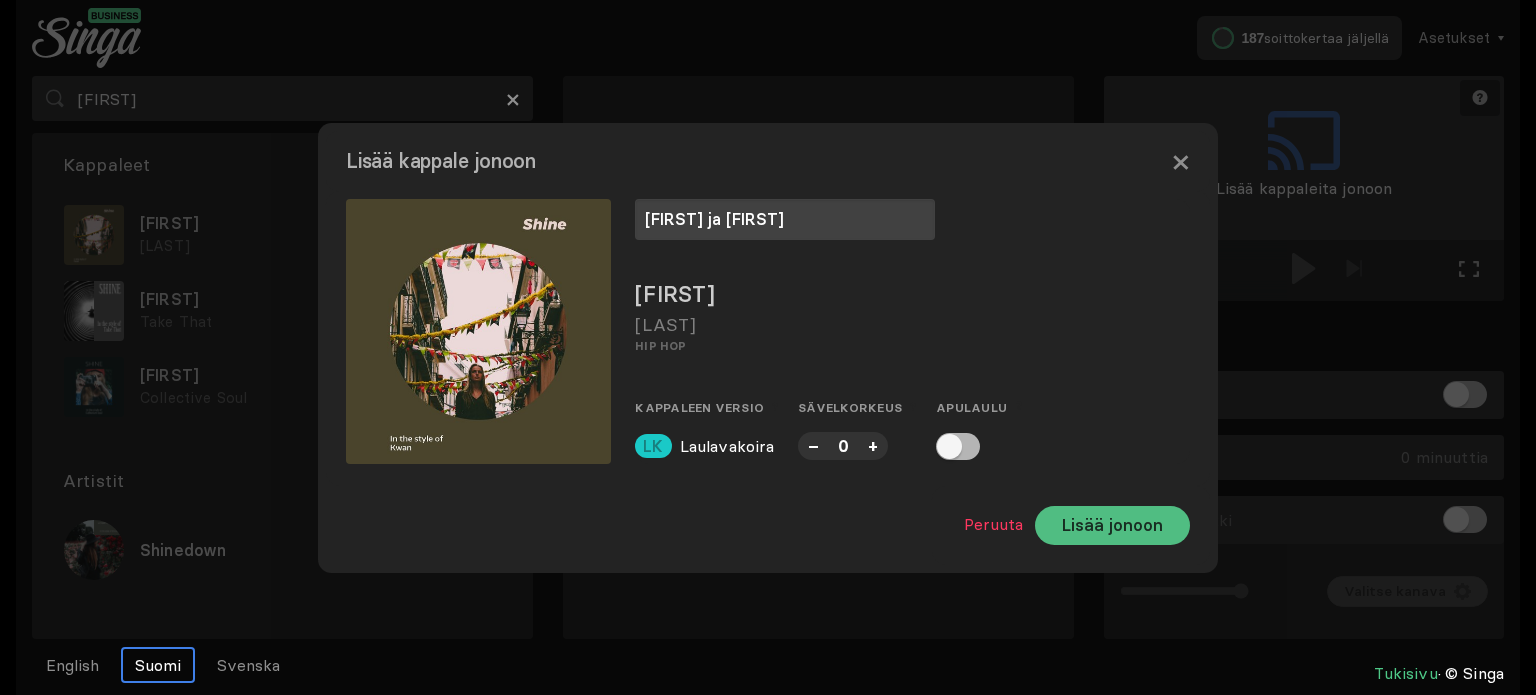 type on "[FIRST] ja [FIRST]" 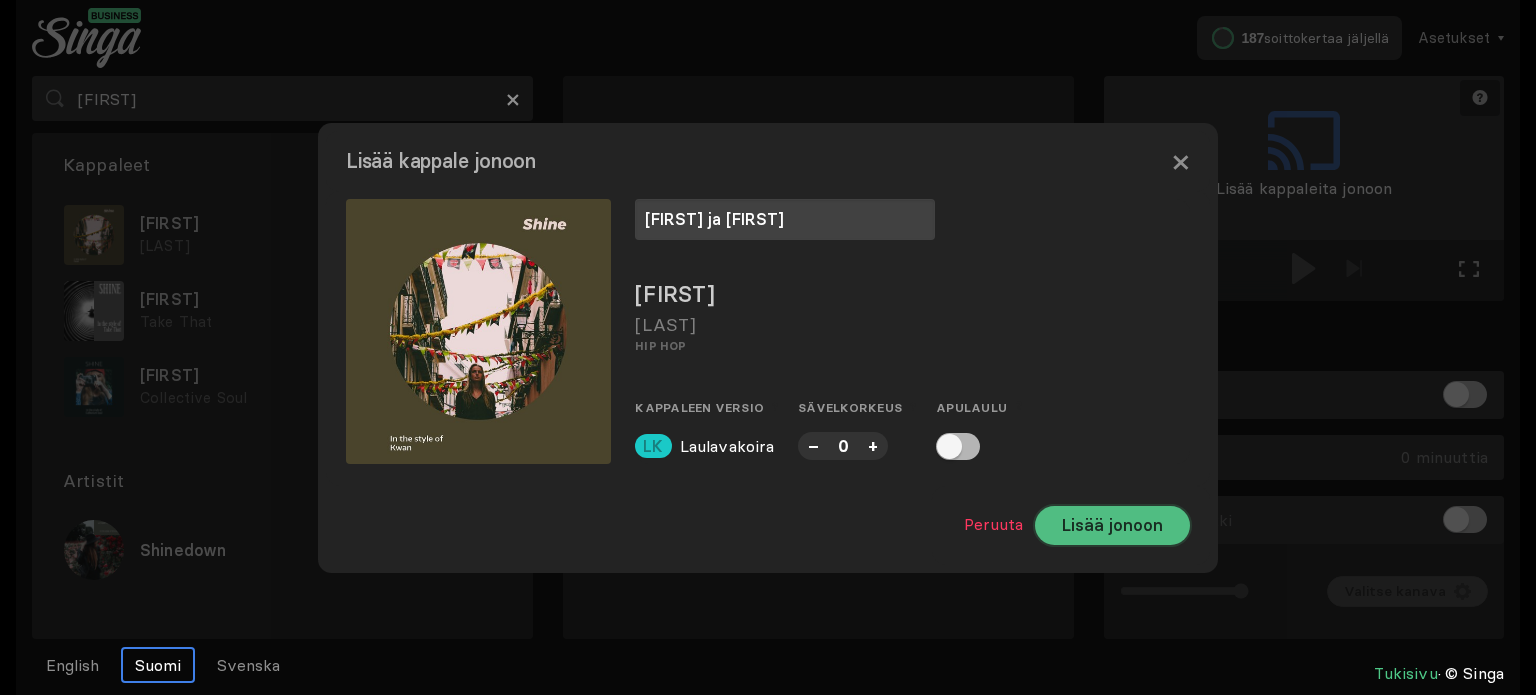 click on "Lisää jonoon" at bounding box center (1112, 525) 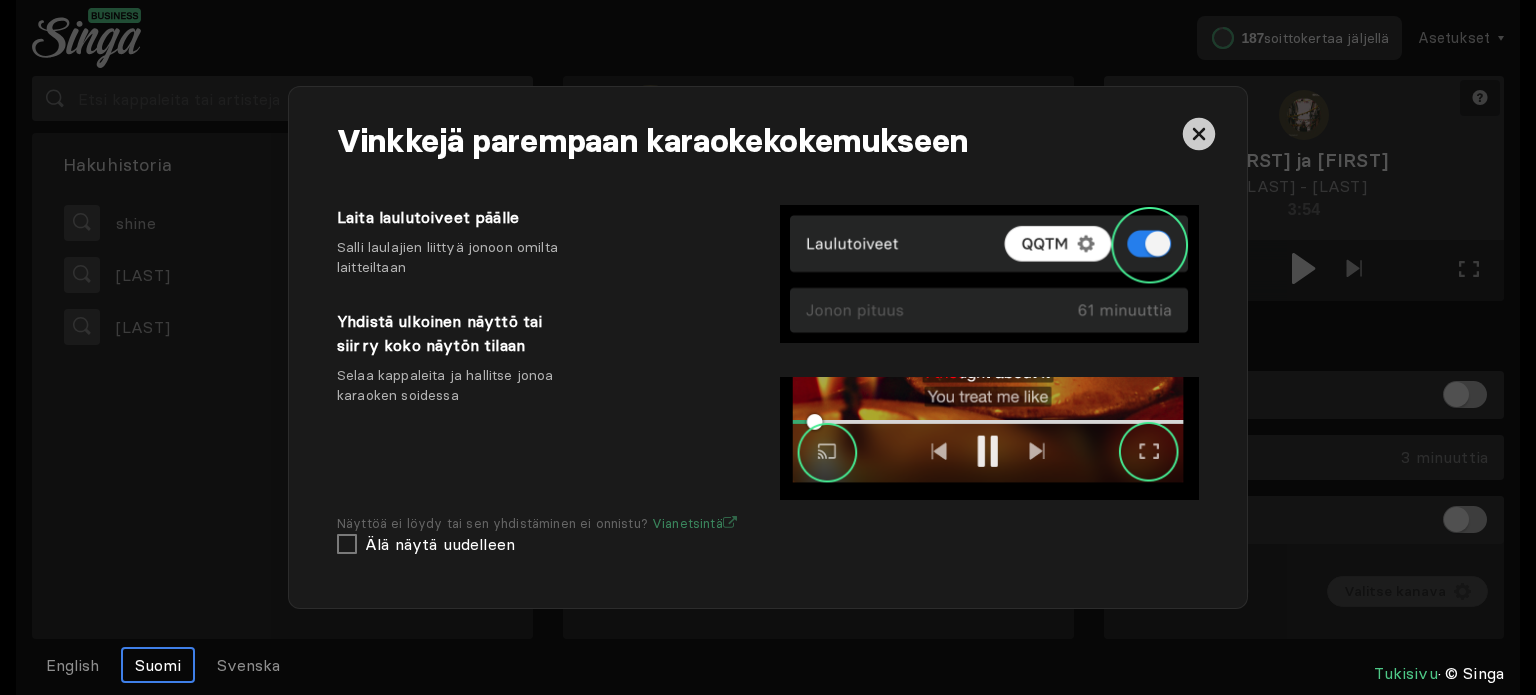 scroll, scrollTop: 0, scrollLeft: 0, axis: both 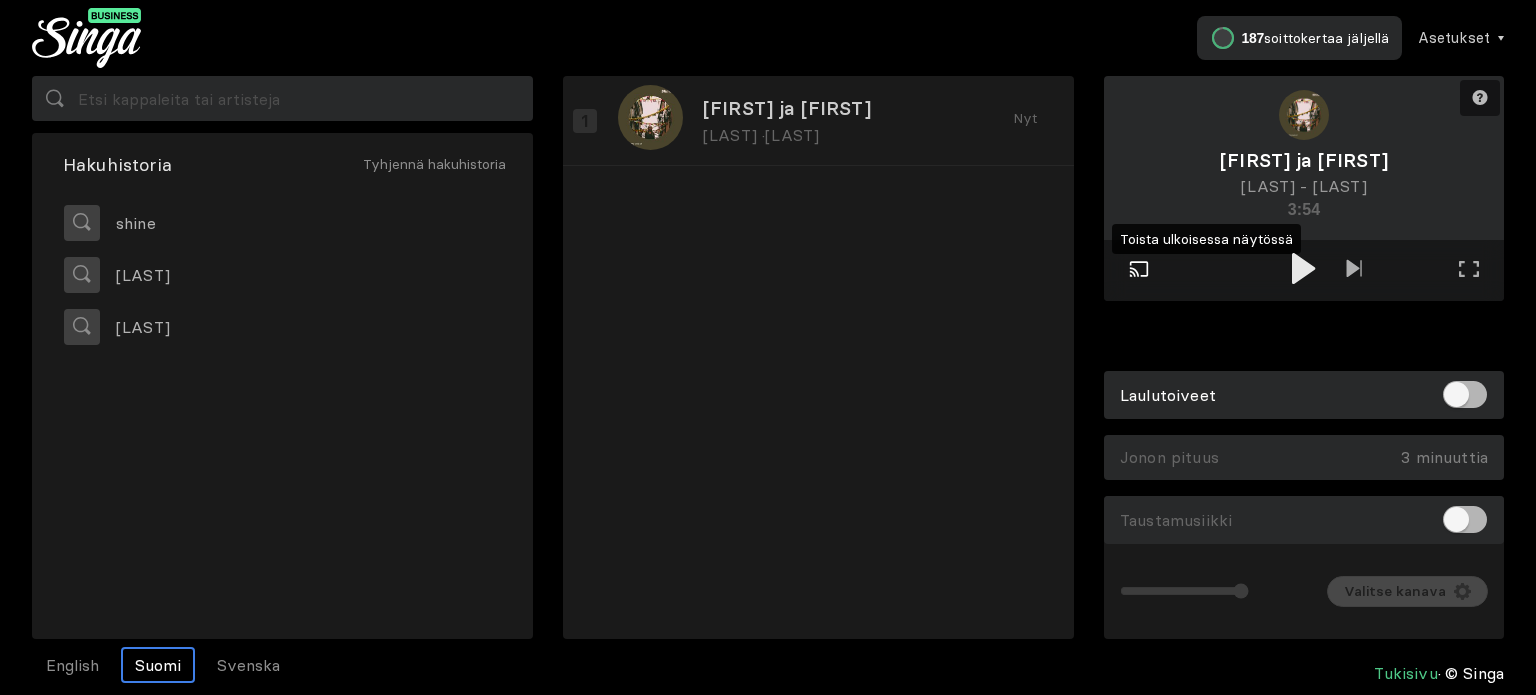 click at bounding box center (1139, 268) 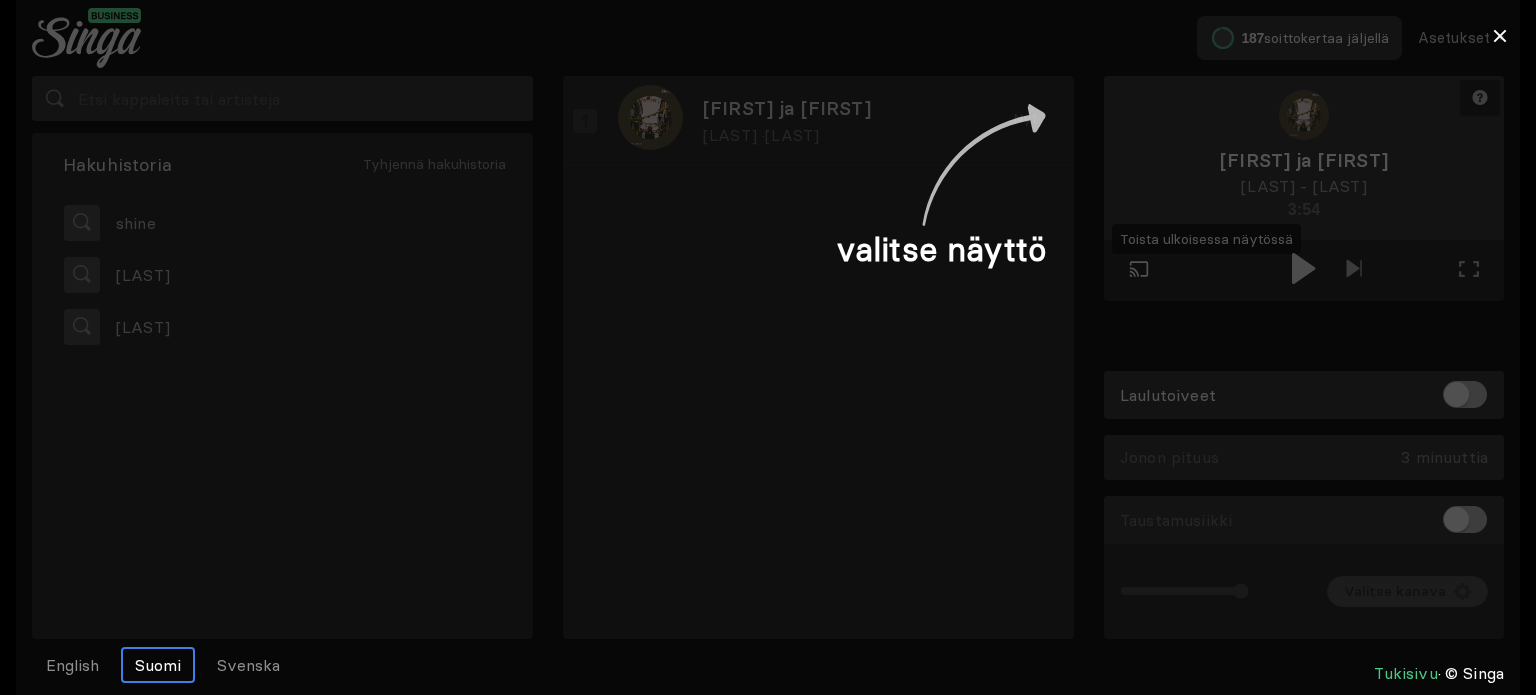 scroll, scrollTop: 0, scrollLeft: 0, axis: both 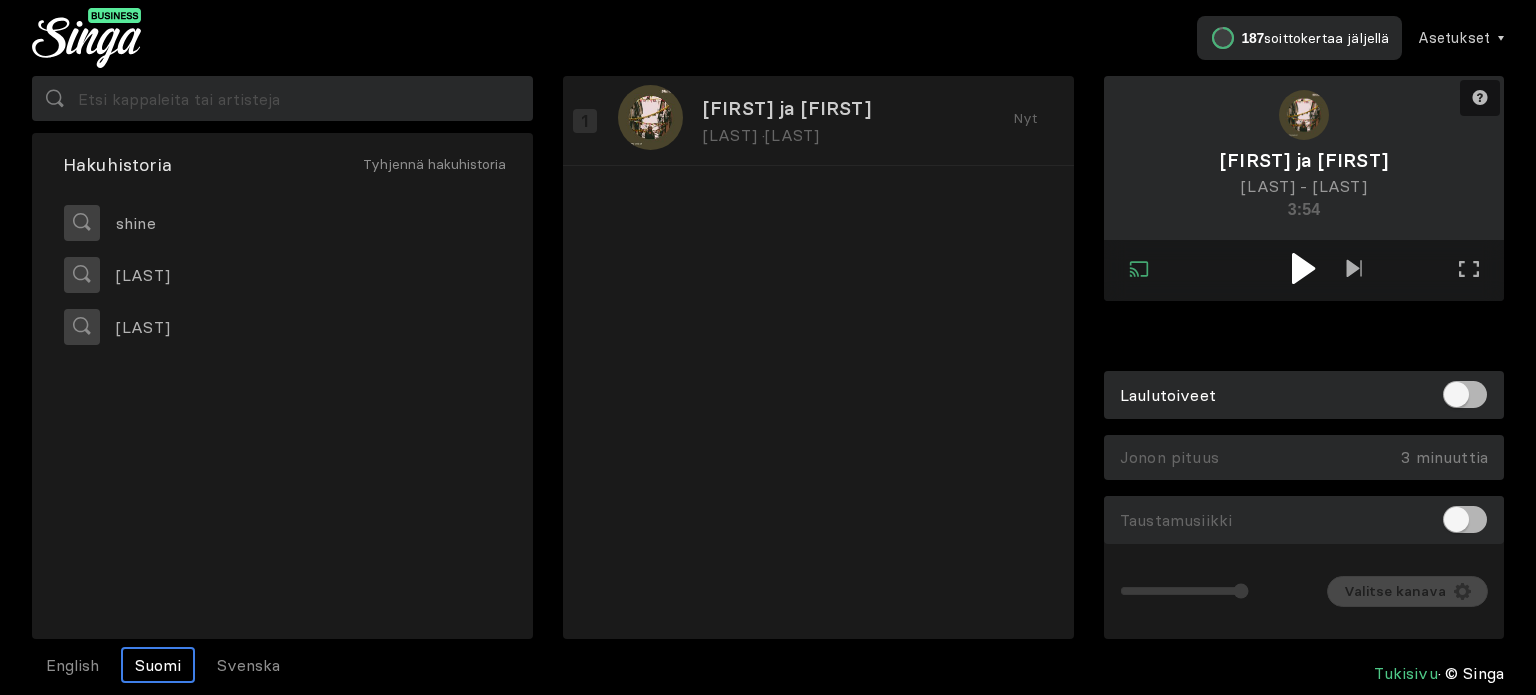 click at bounding box center [1303, 268] 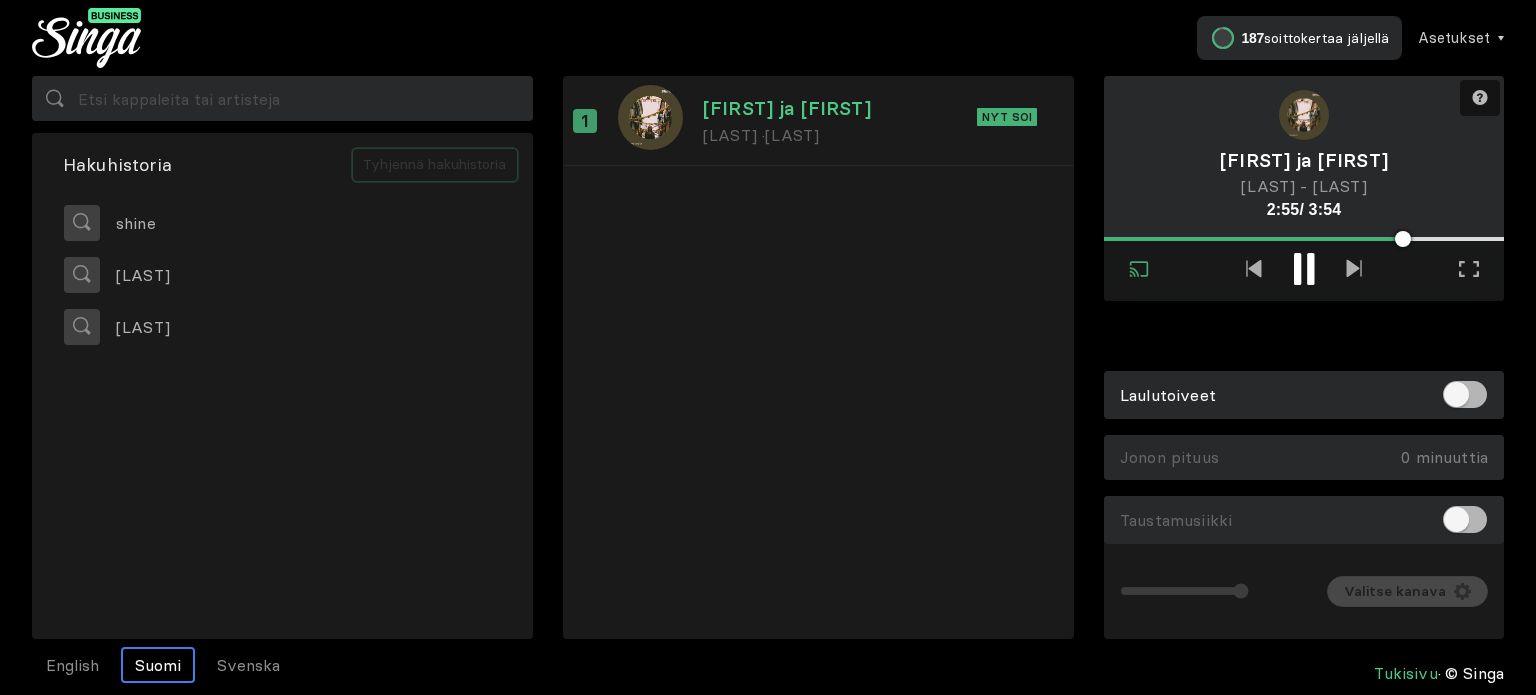 click on "Tyhjennä hakuhistoria" at bounding box center (435, 165) 